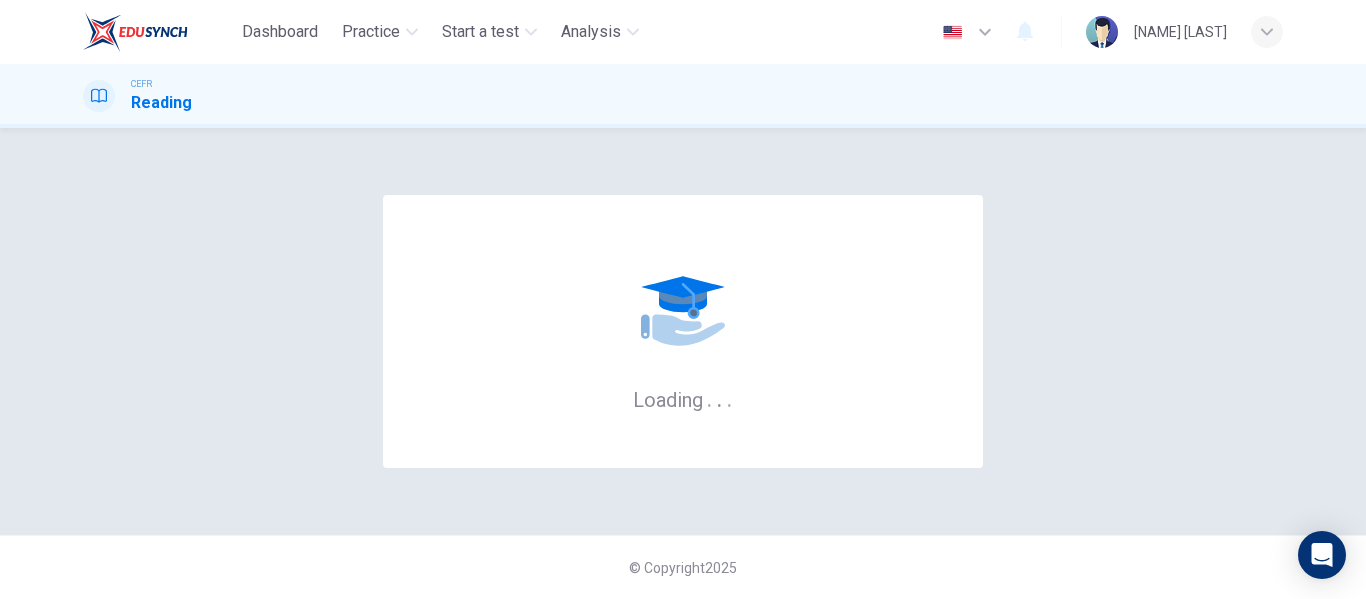 scroll, scrollTop: 0, scrollLeft: 0, axis: both 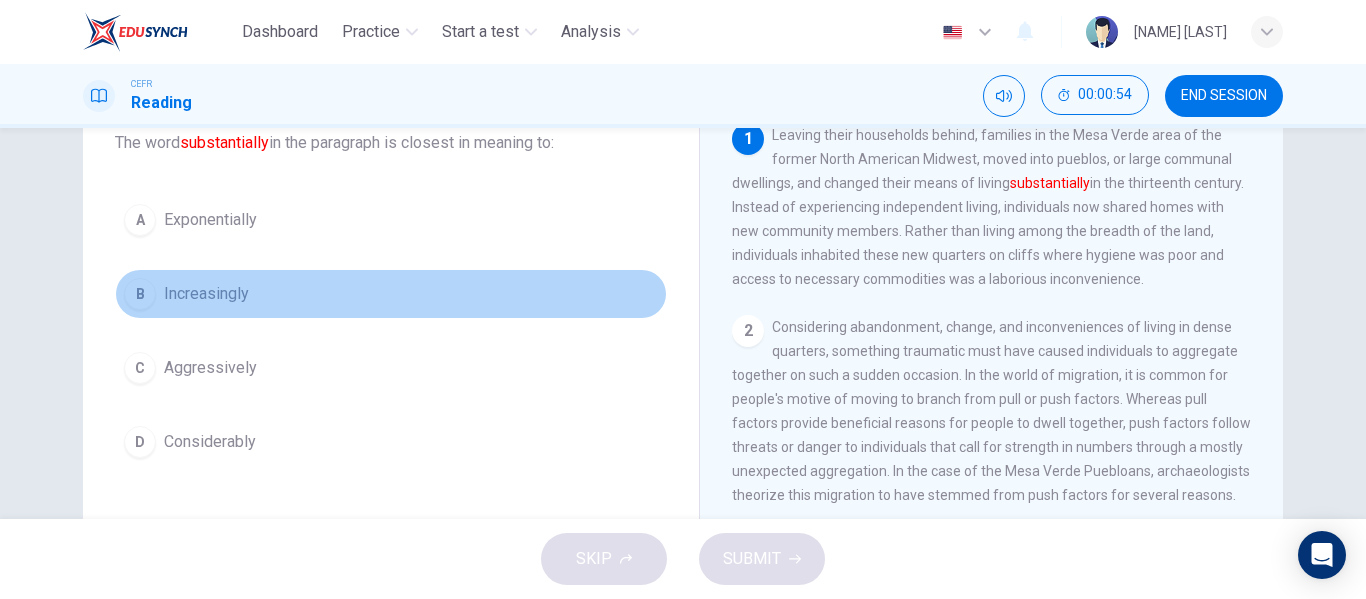 click on "Increasingly" at bounding box center [210, 220] 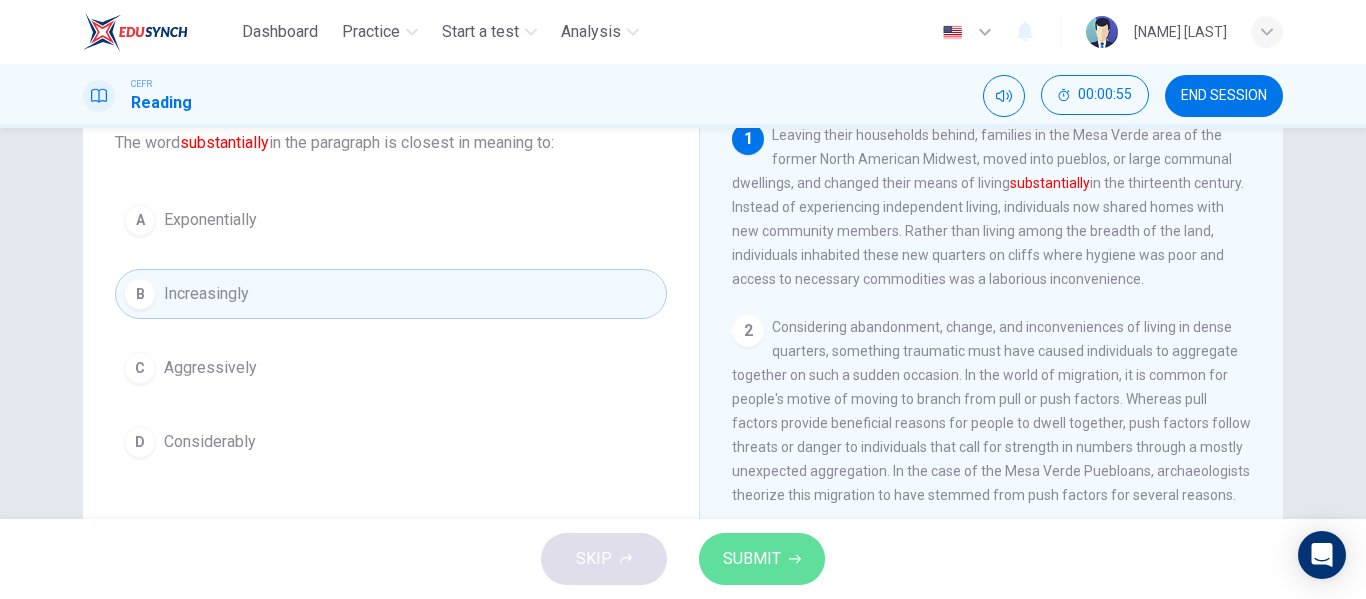 click on "SUBMIT" at bounding box center [752, 559] 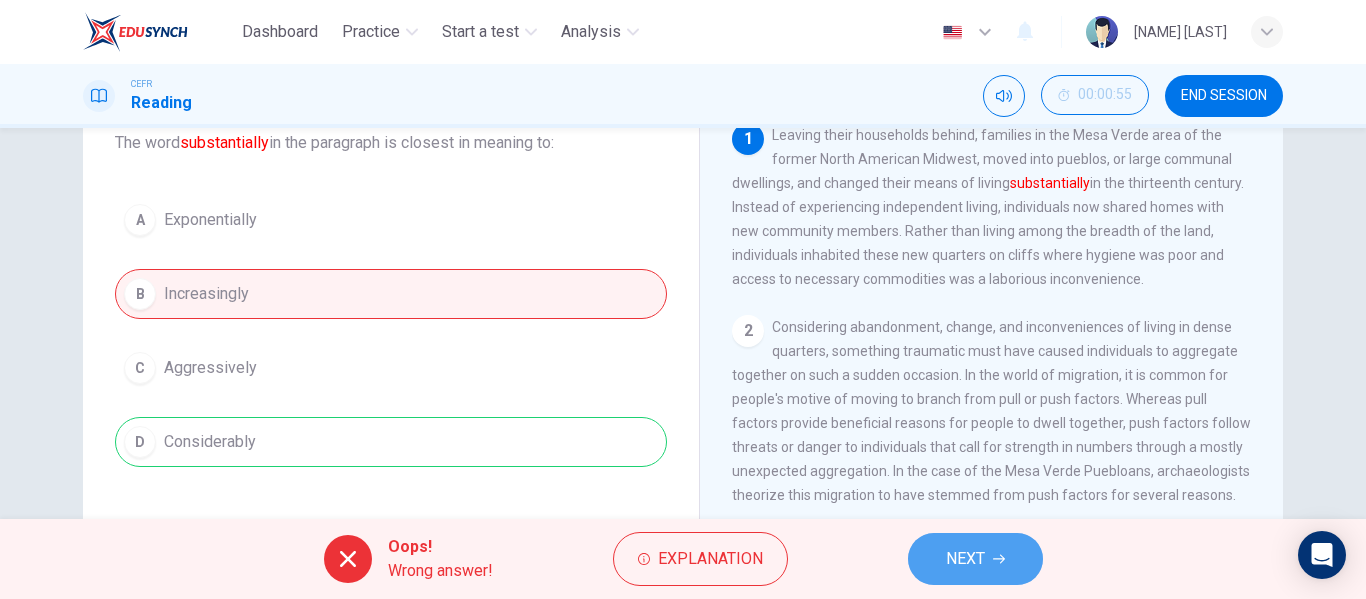 click on "NEXT" at bounding box center (965, 559) 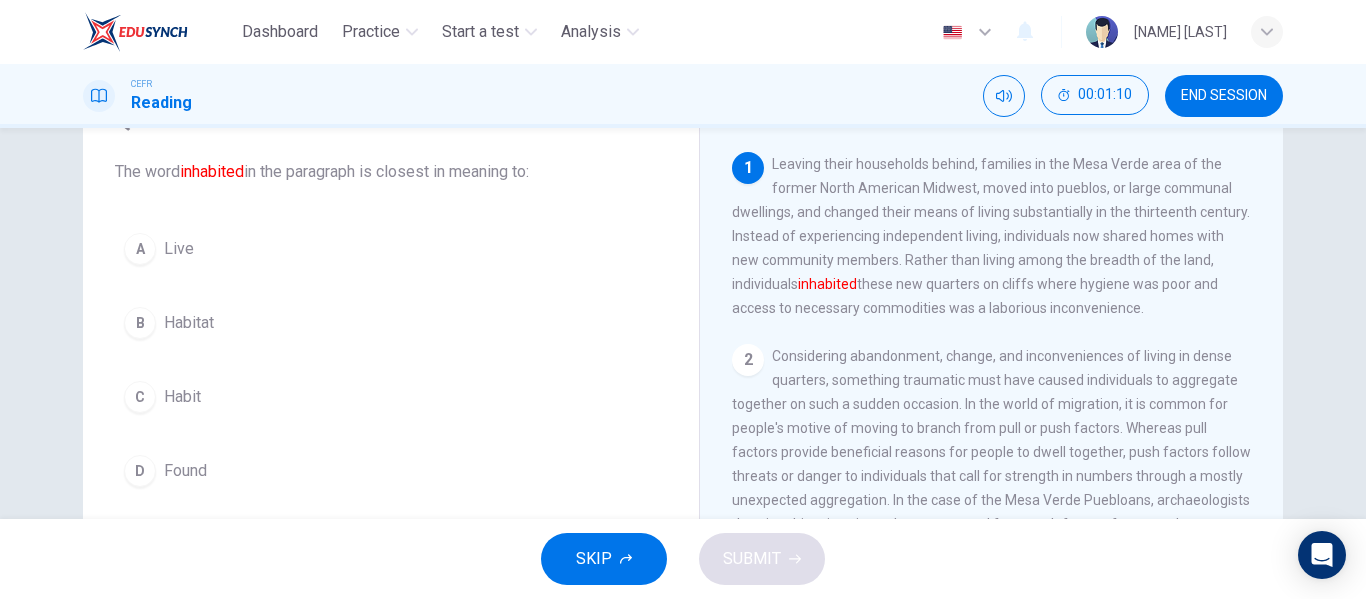 scroll, scrollTop: 110, scrollLeft: 0, axis: vertical 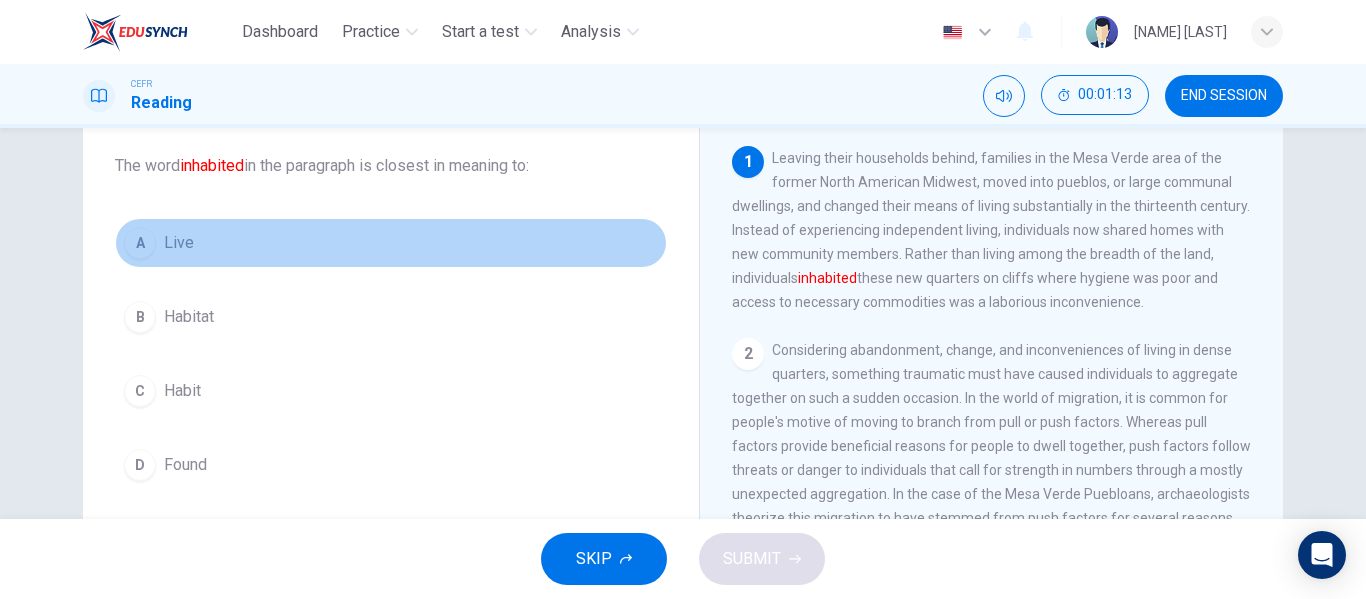 click on "A" at bounding box center (140, 243) 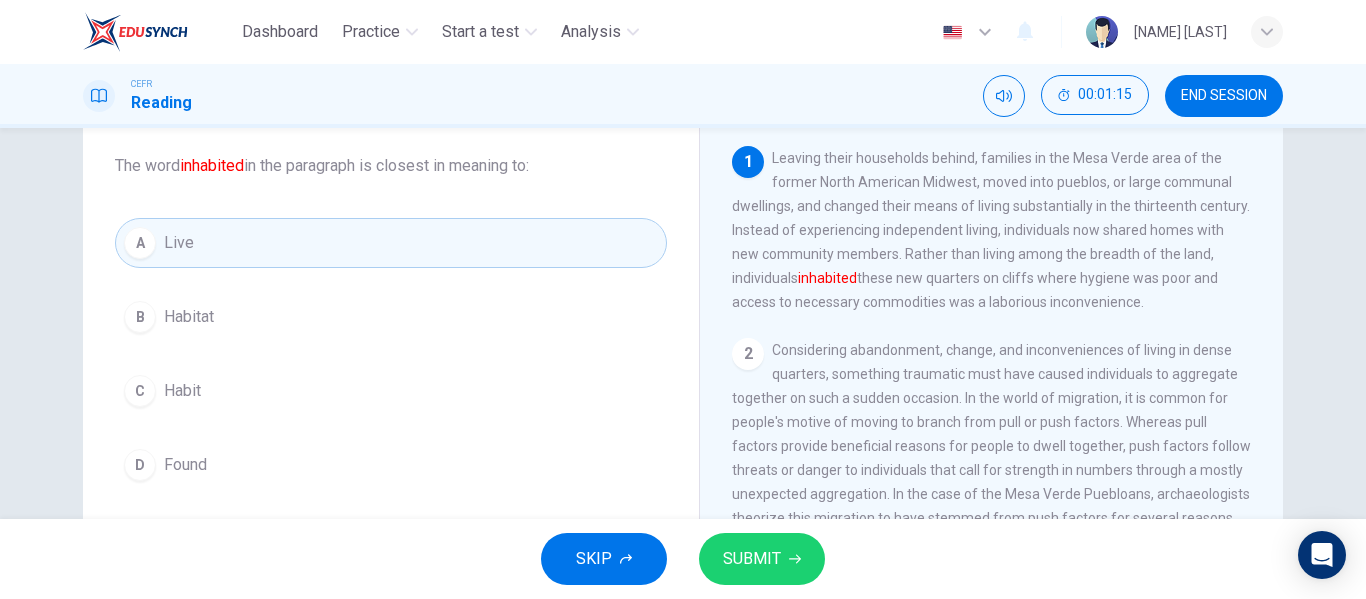 click on "SUBMIT" at bounding box center [762, 559] 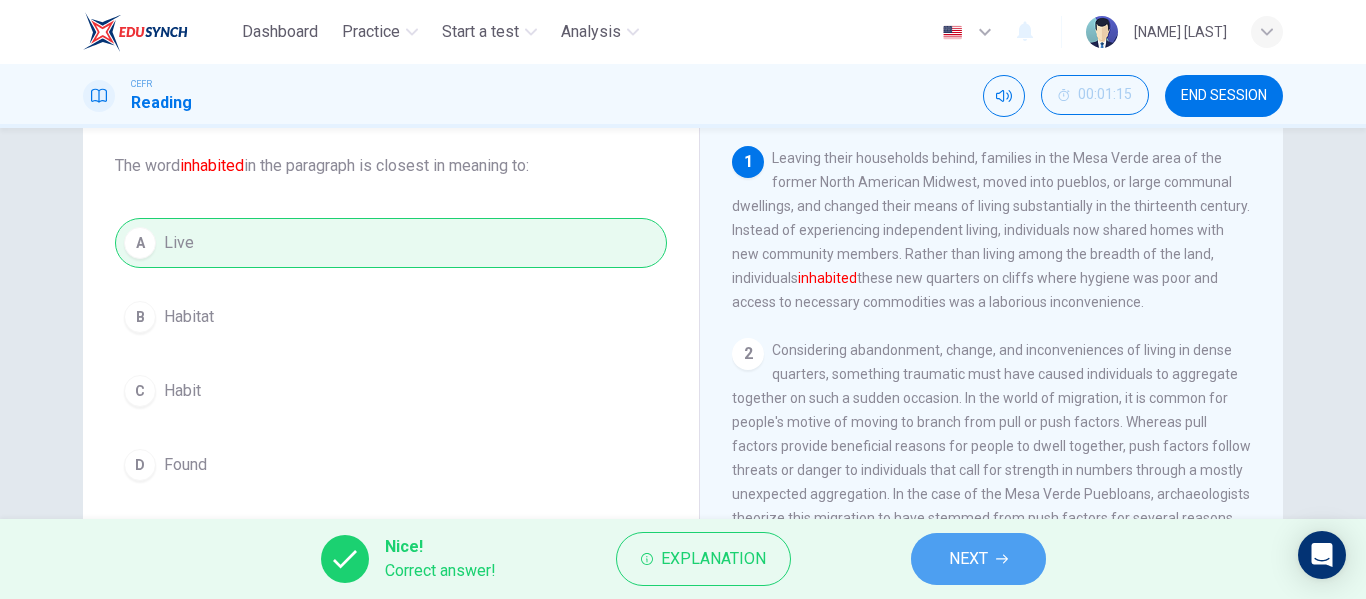 click on "NEXT" at bounding box center (978, 559) 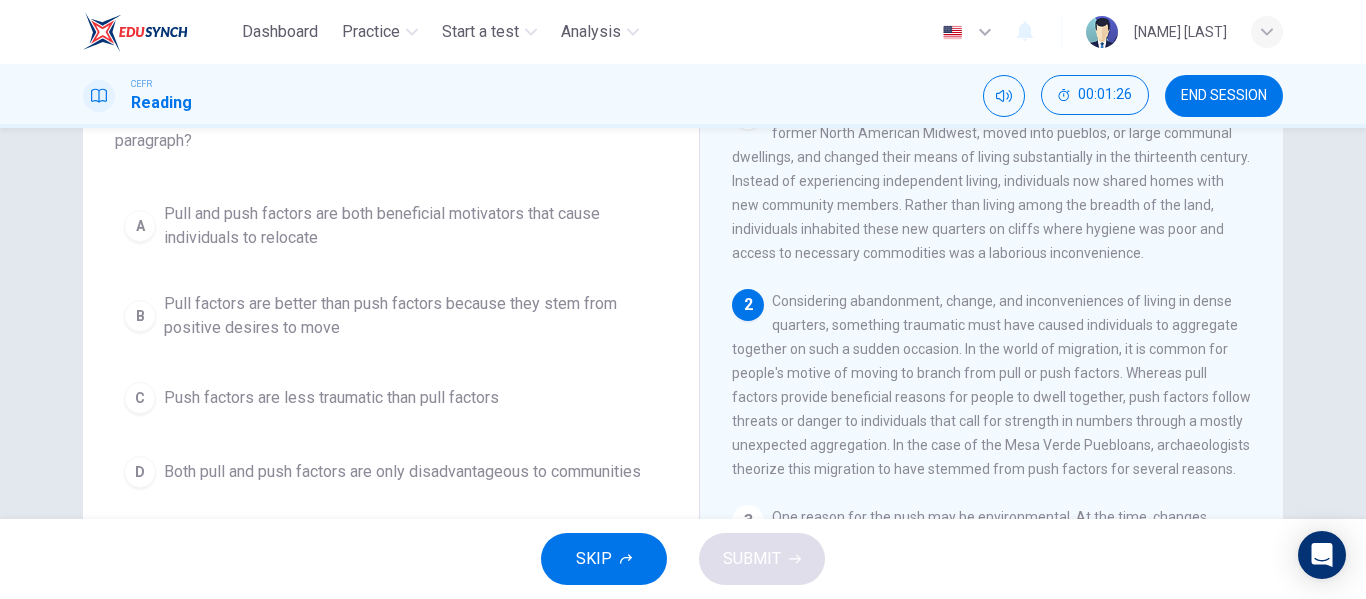 scroll, scrollTop: 158, scrollLeft: 0, axis: vertical 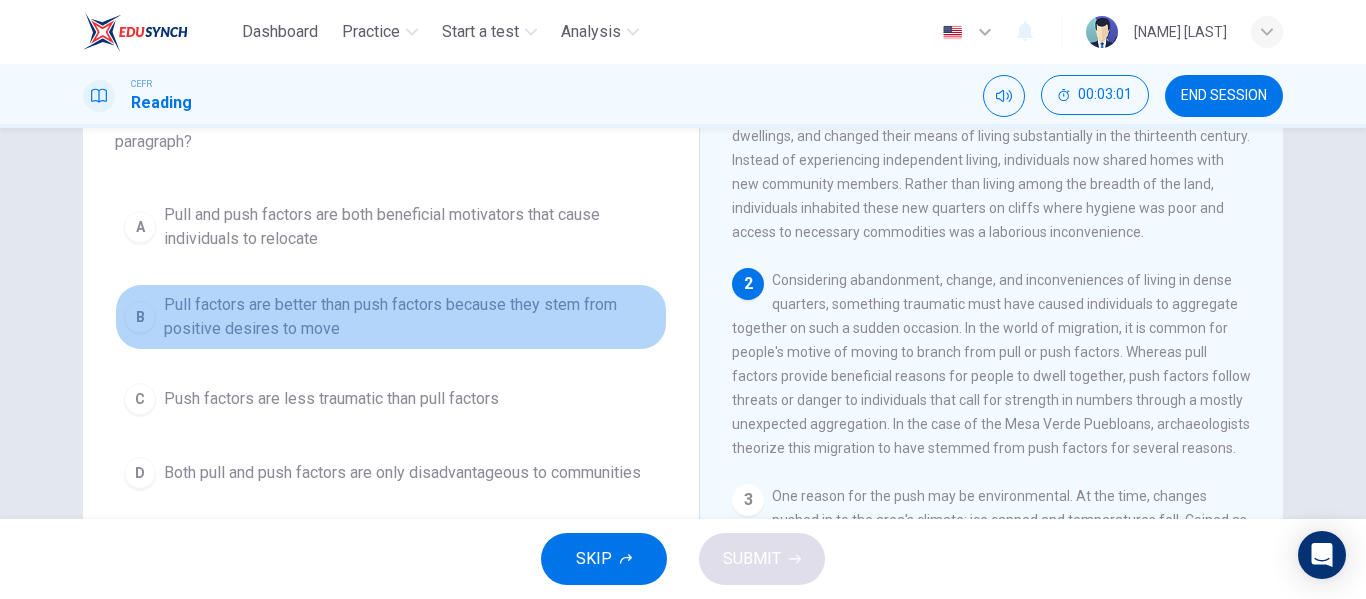 click on "Pull factors are better than push factors because they stem from positive desires to move" at bounding box center (411, 227) 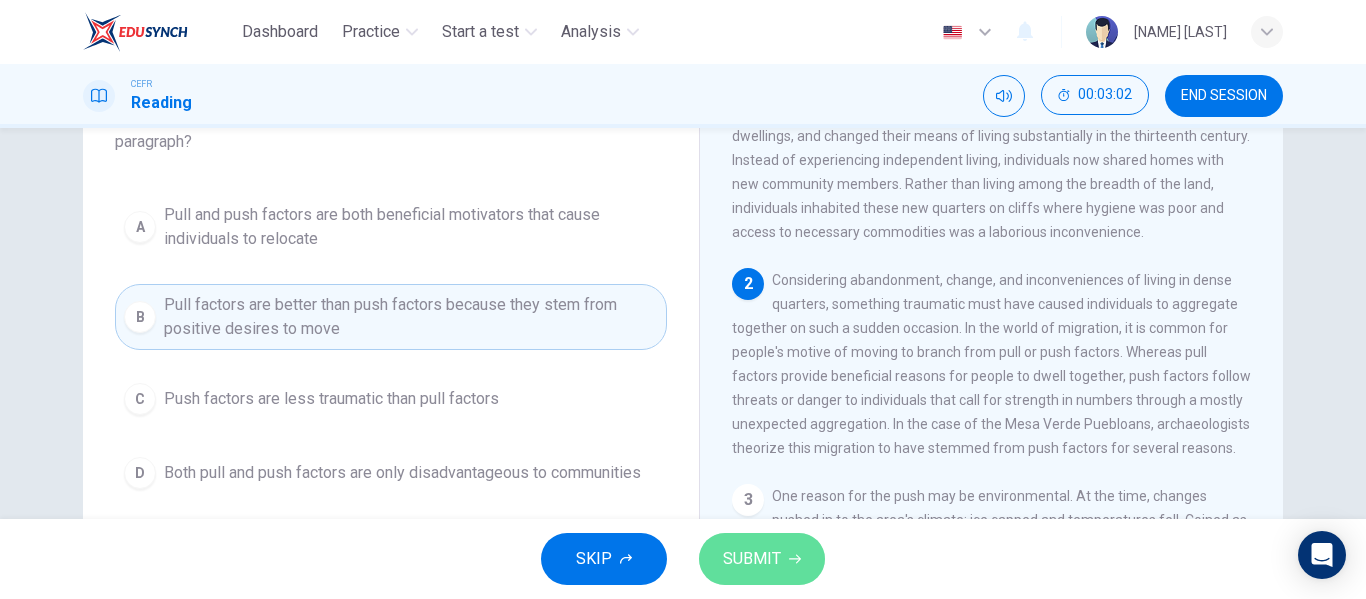 click on "SUBMIT" at bounding box center [752, 559] 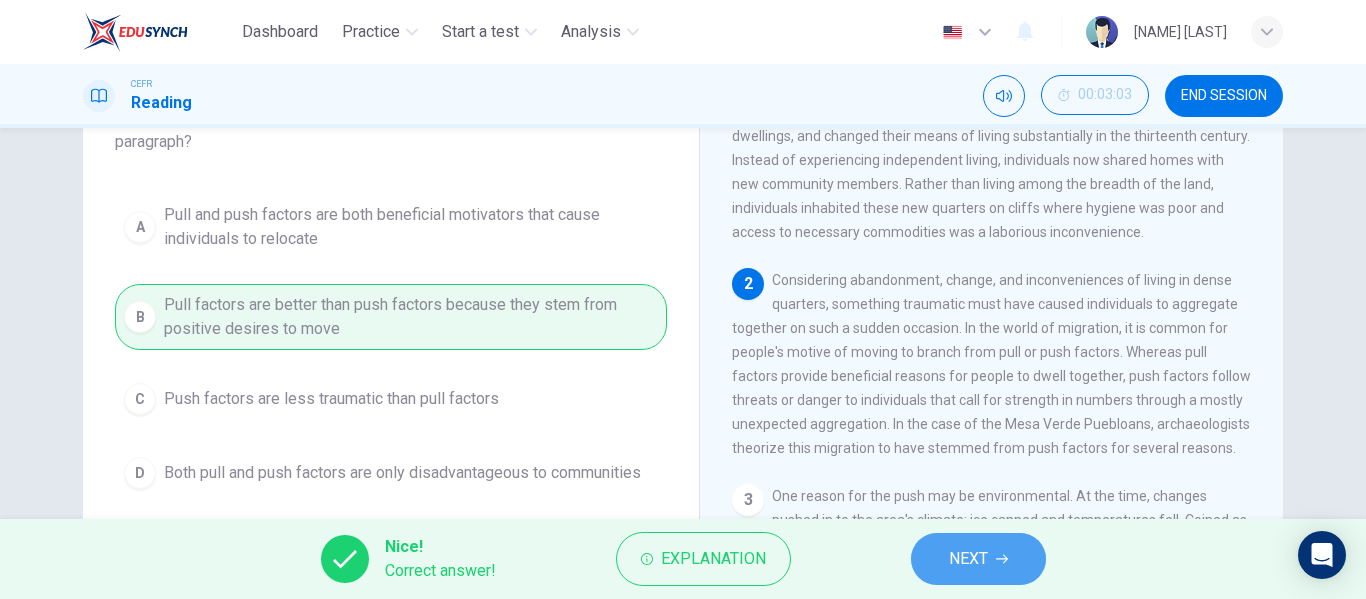 click on "NEXT" at bounding box center [968, 559] 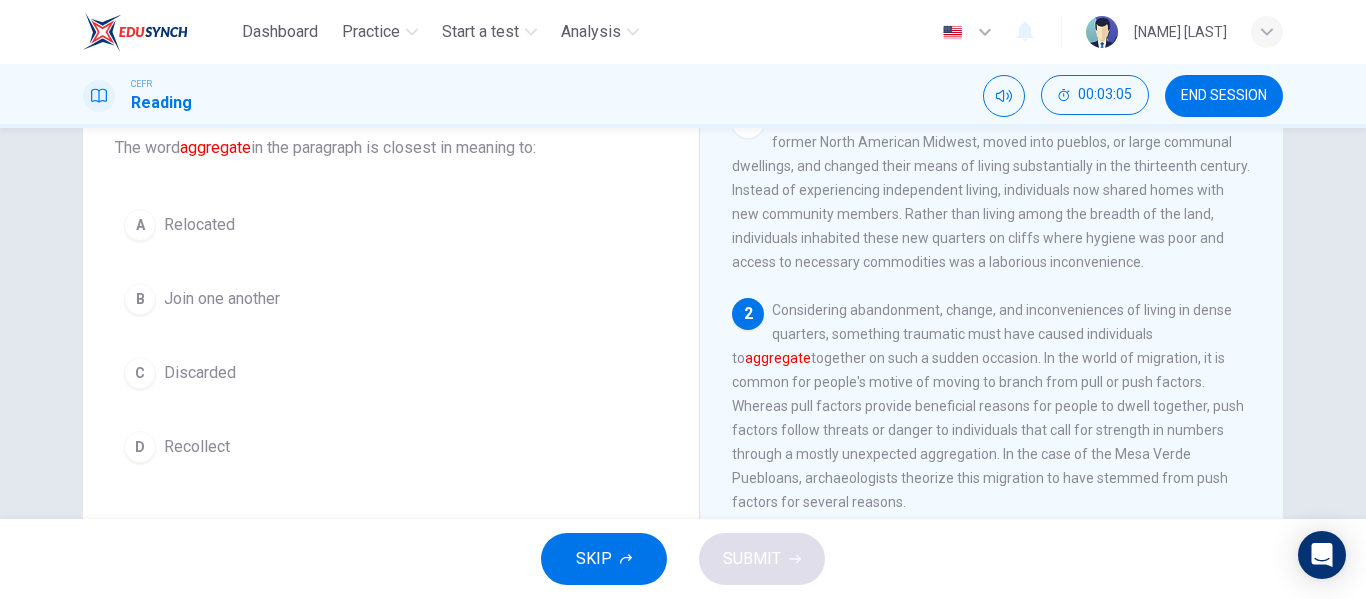 scroll, scrollTop: 121, scrollLeft: 0, axis: vertical 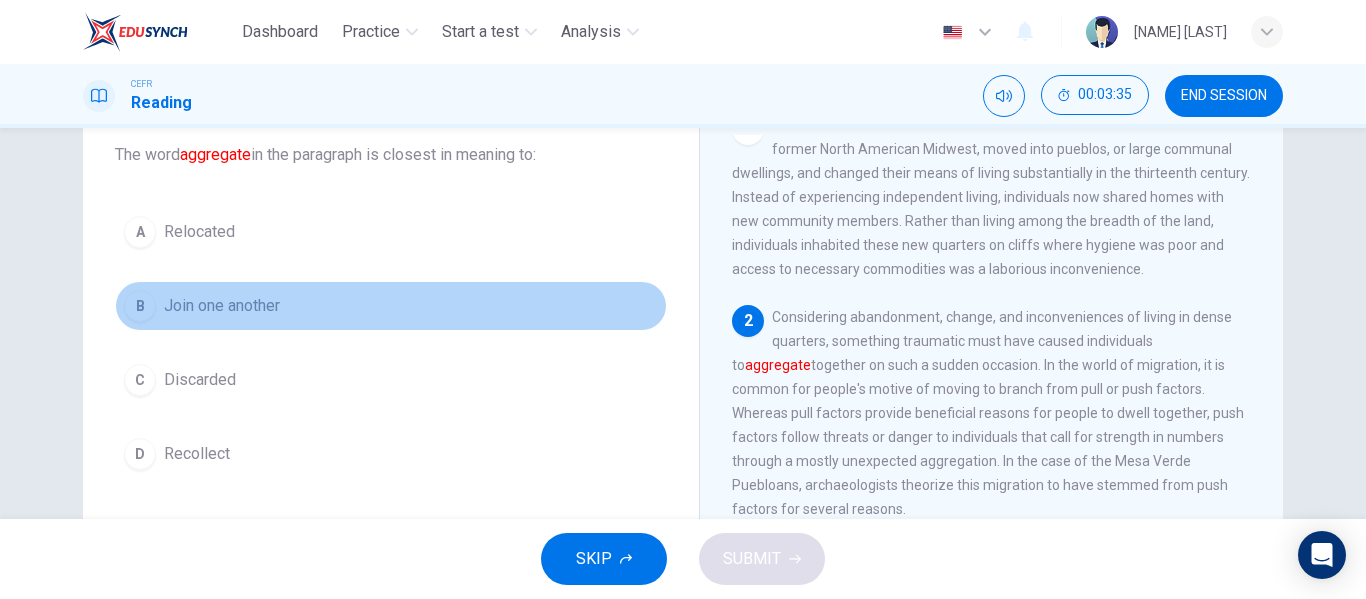 click on "Join one another" at bounding box center [199, 232] 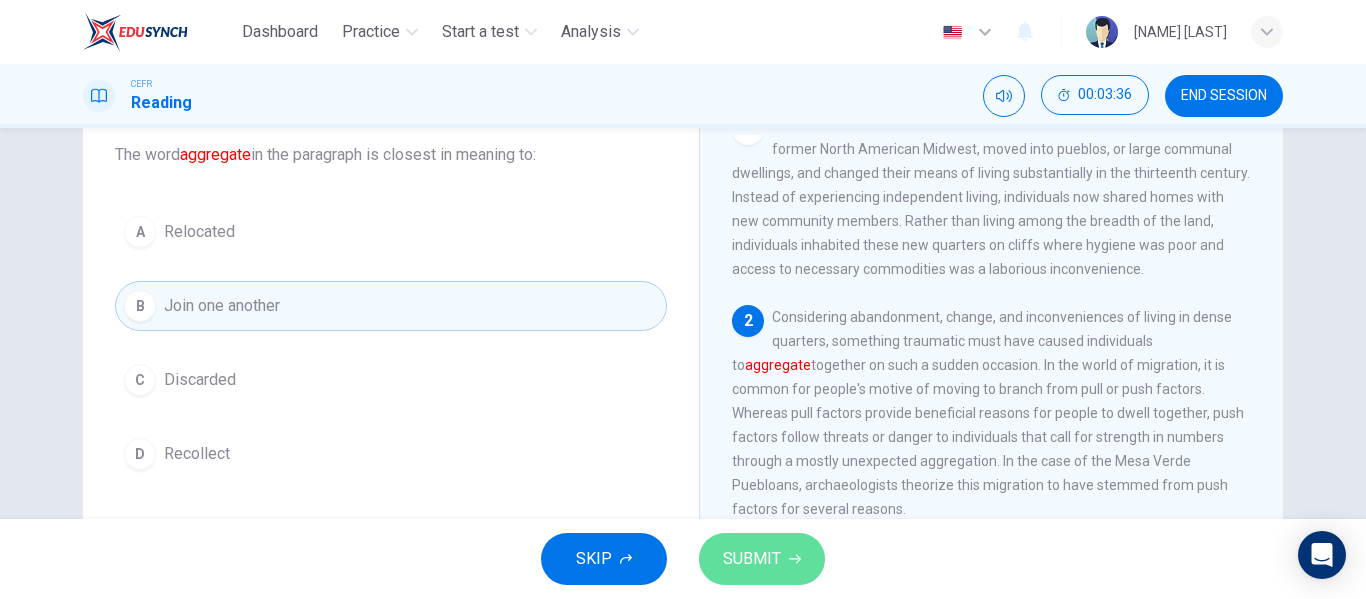 click on "SUBMIT" at bounding box center (762, 559) 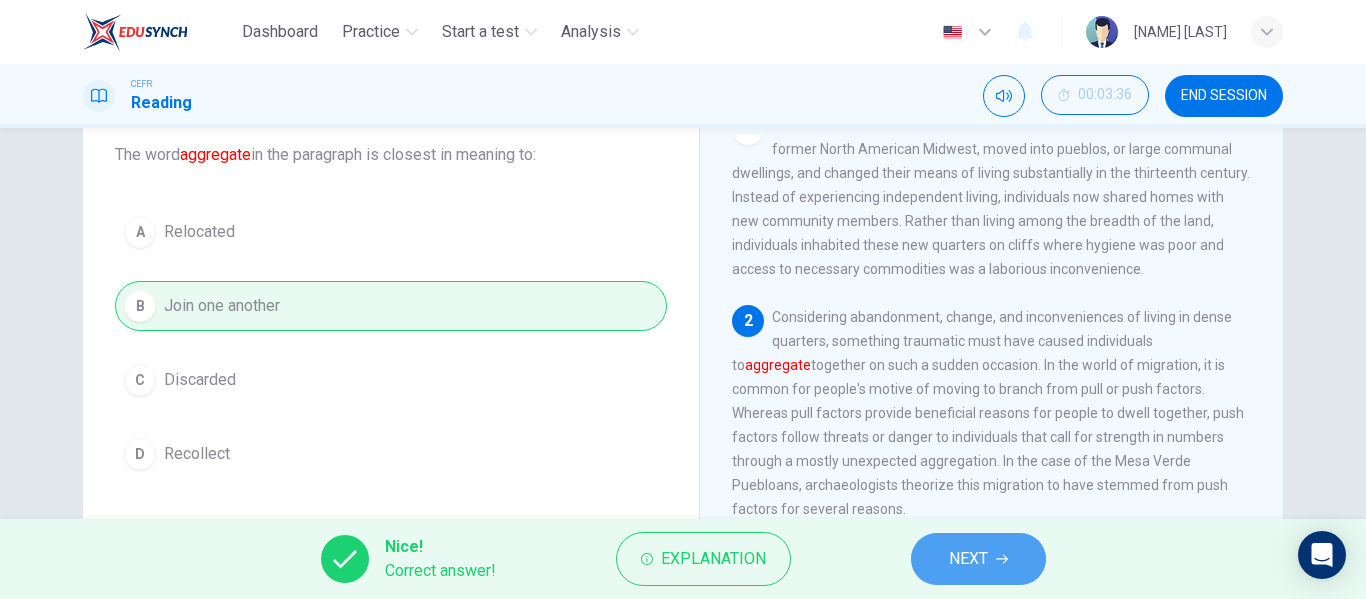 click on "NEXT" at bounding box center [978, 559] 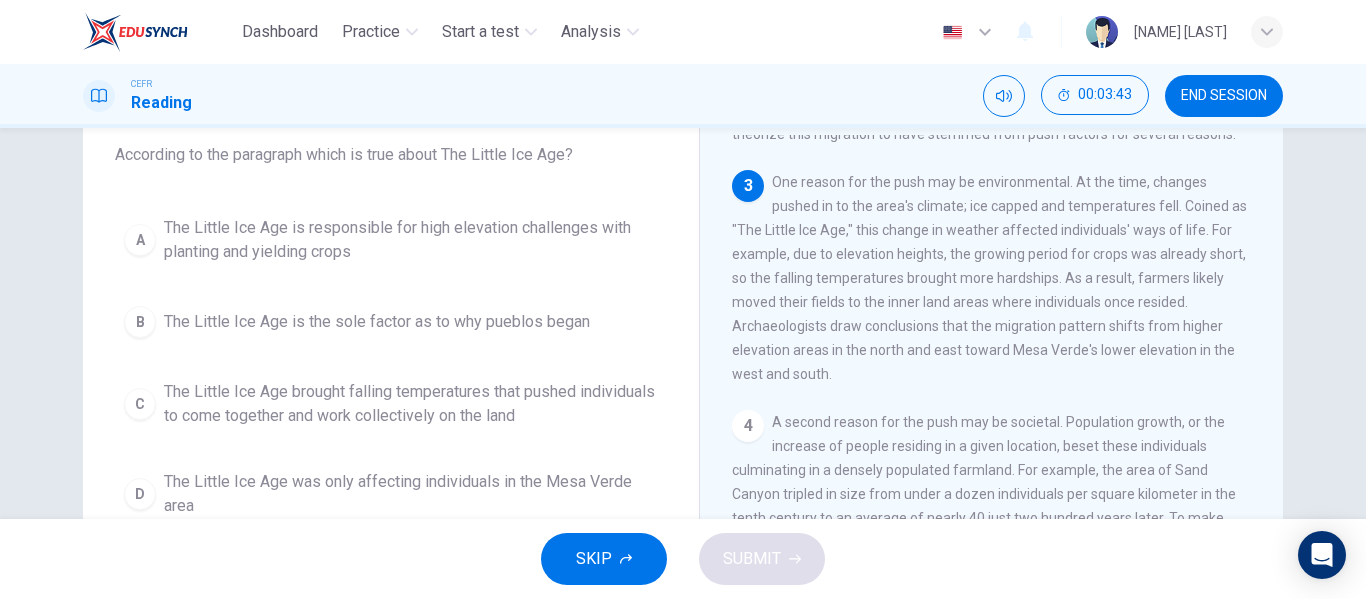 scroll, scrollTop: 399, scrollLeft: 0, axis: vertical 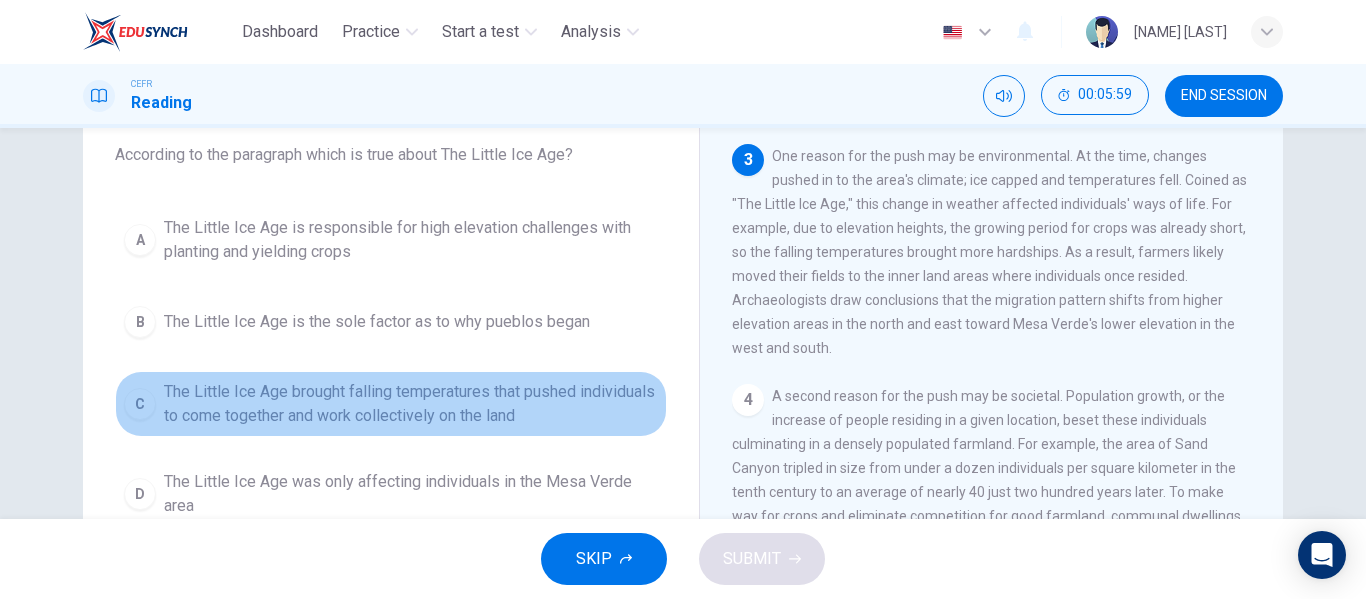 click on "The Little Ice Age brought falling temperatures that pushed individuals to come together and work collectively on the land" at bounding box center [411, 240] 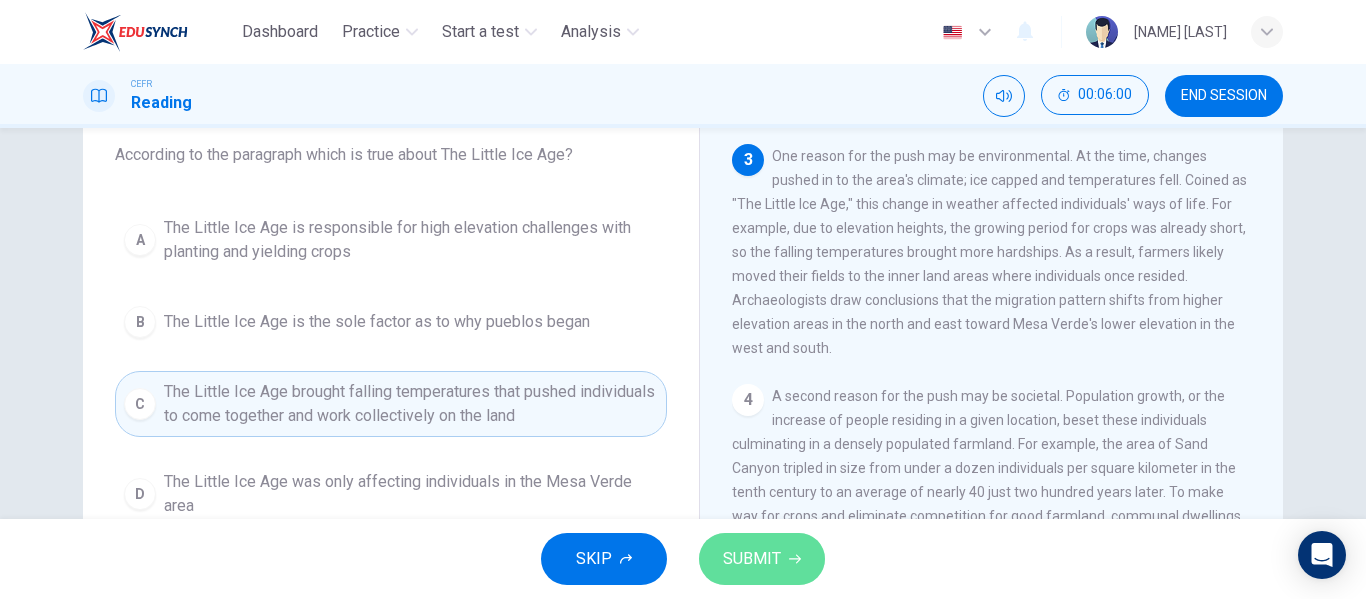 click on "SUBMIT" at bounding box center [752, 559] 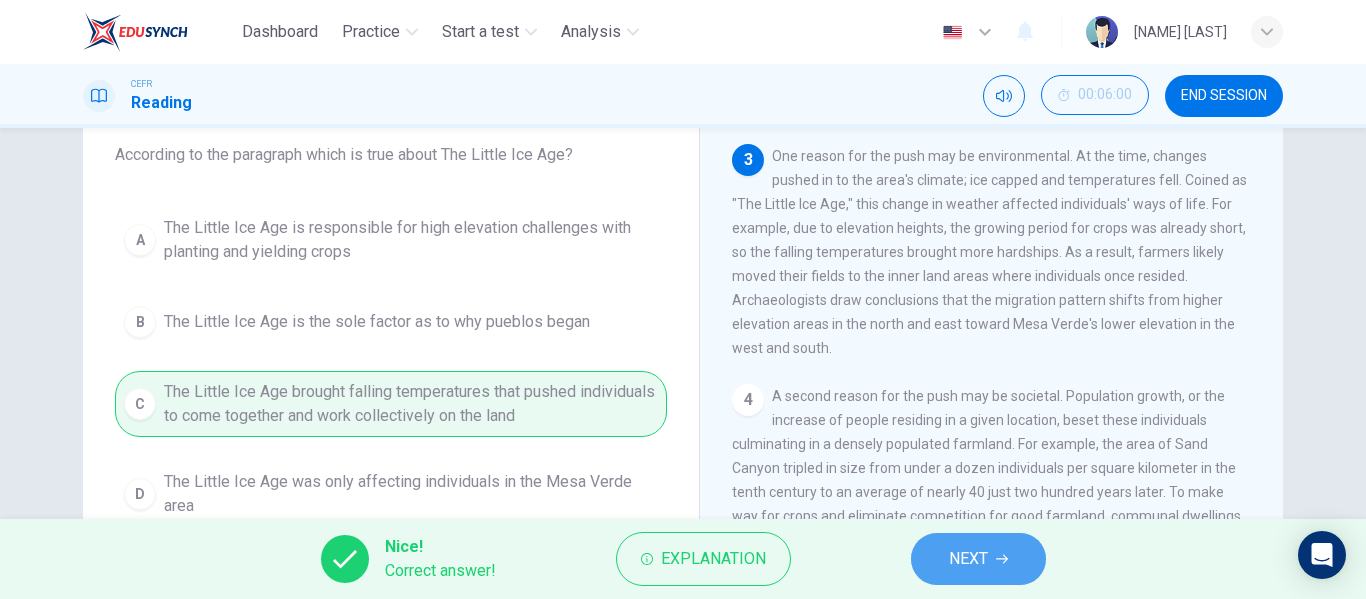 click on "NEXT" at bounding box center (978, 559) 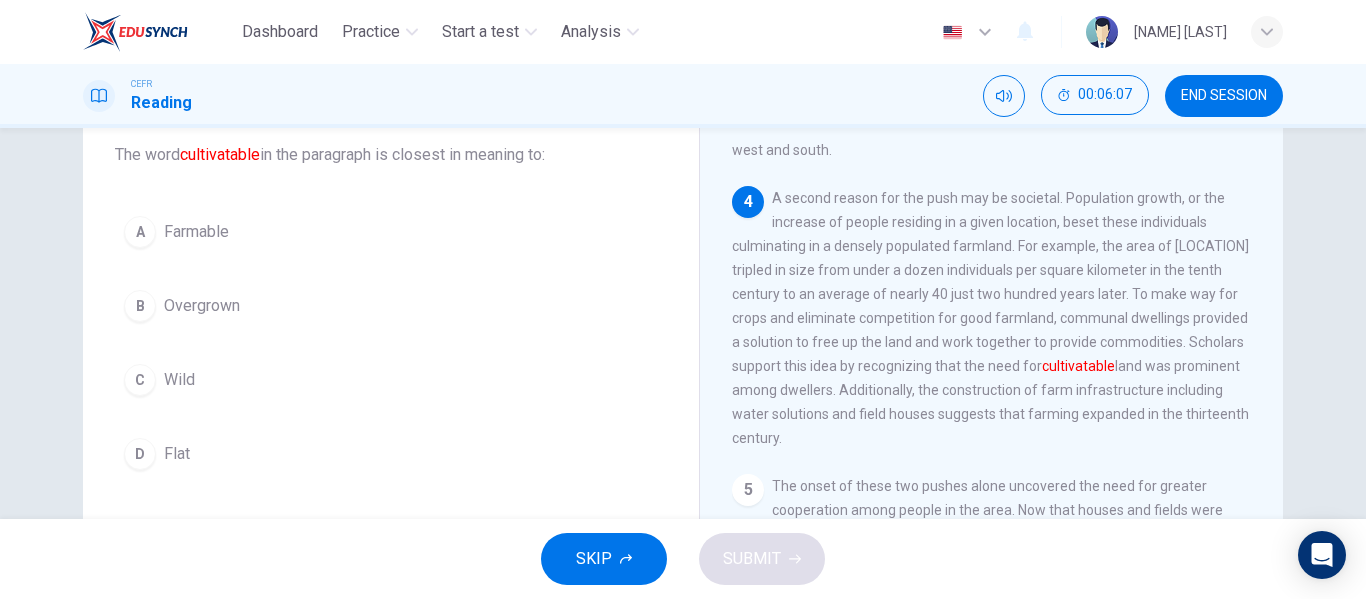 scroll, scrollTop: 598, scrollLeft: 0, axis: vertical 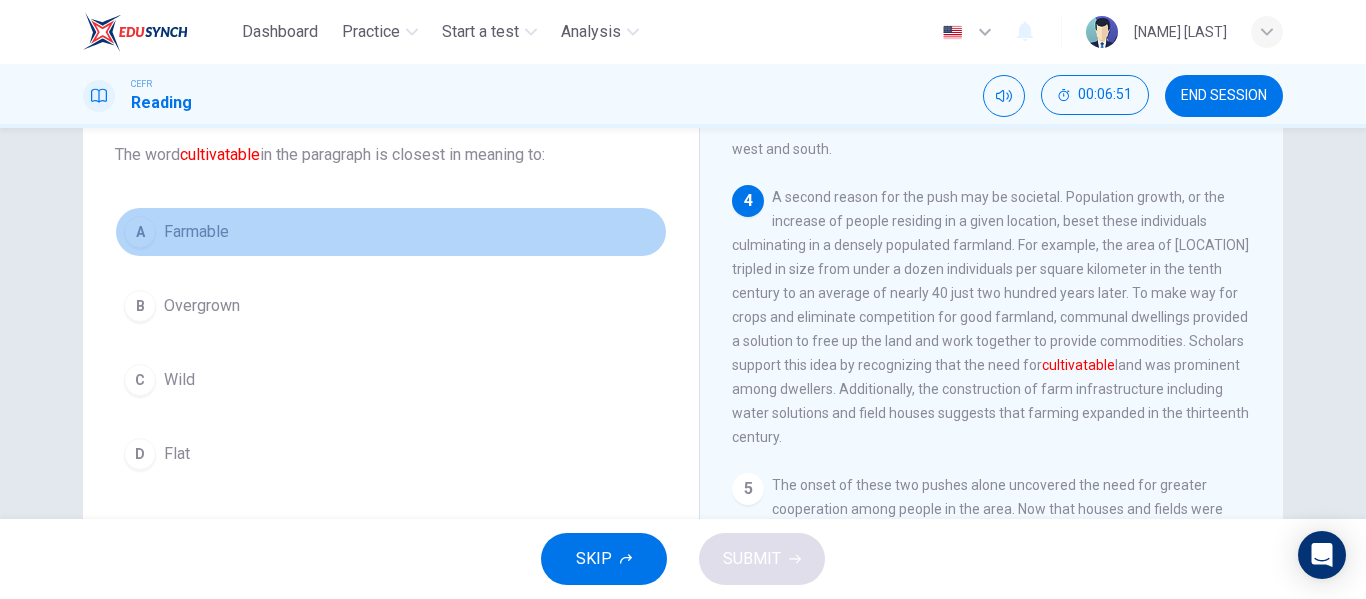 click on "A Farmable" at bounding box center [391, 232] 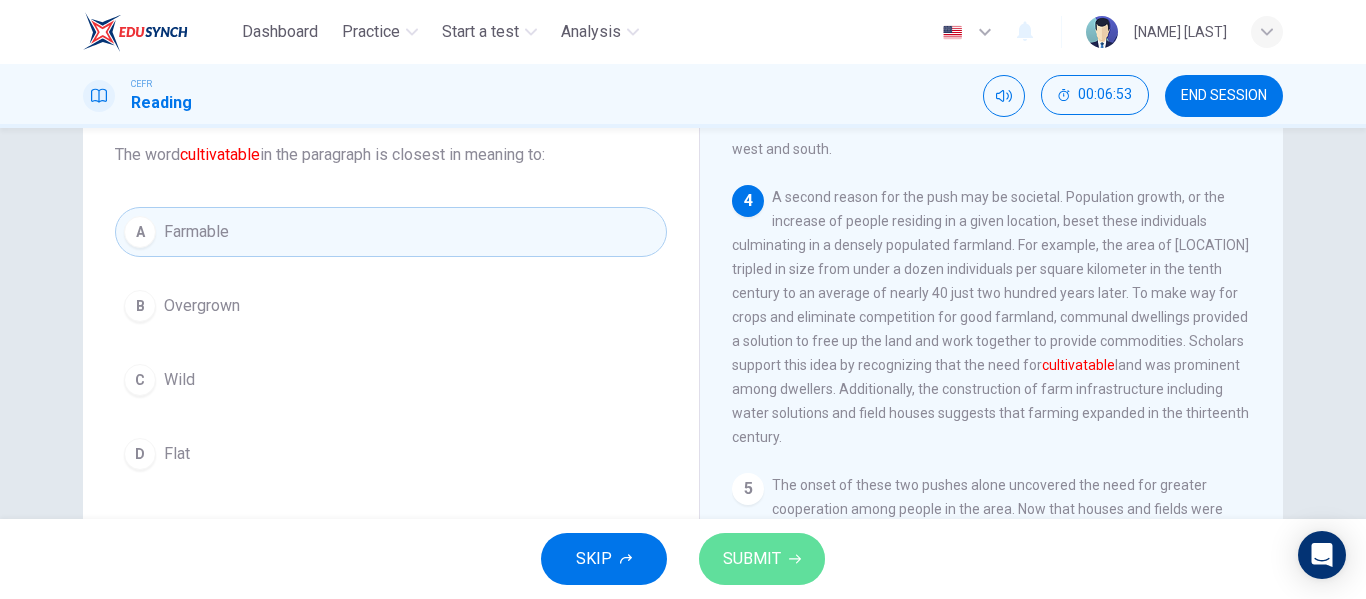 click on "SUBMIT" at bounding box center (752, 559) 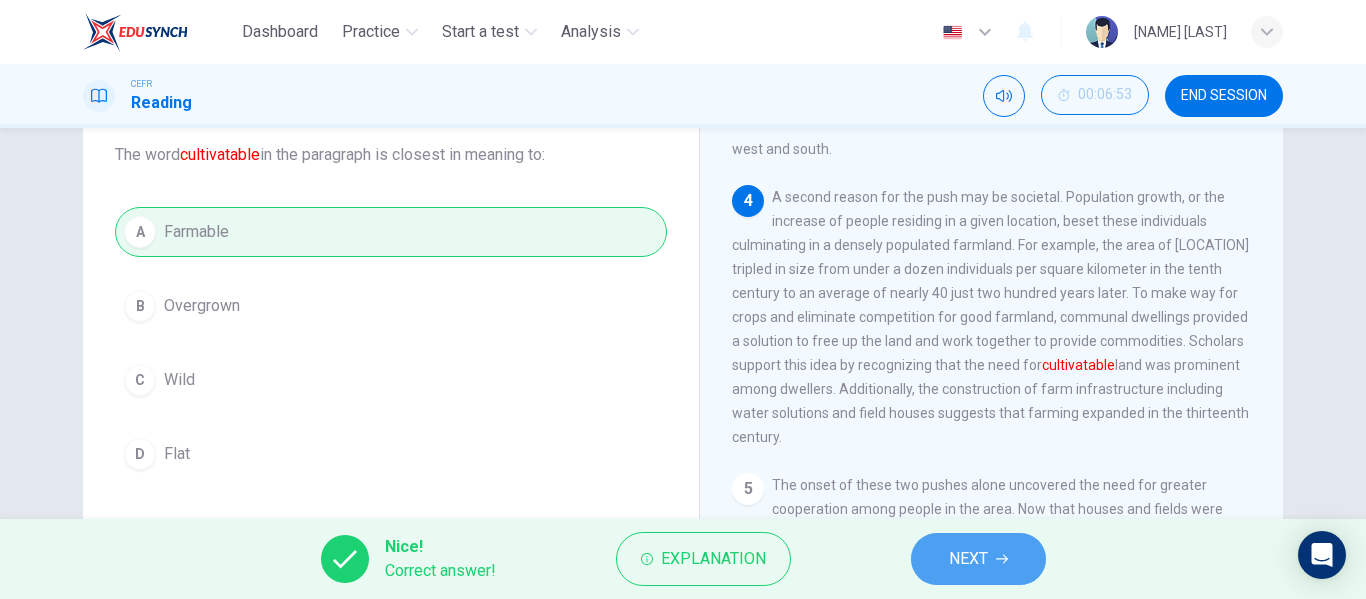 click on "NEXT" at bounding box center (978, 559) 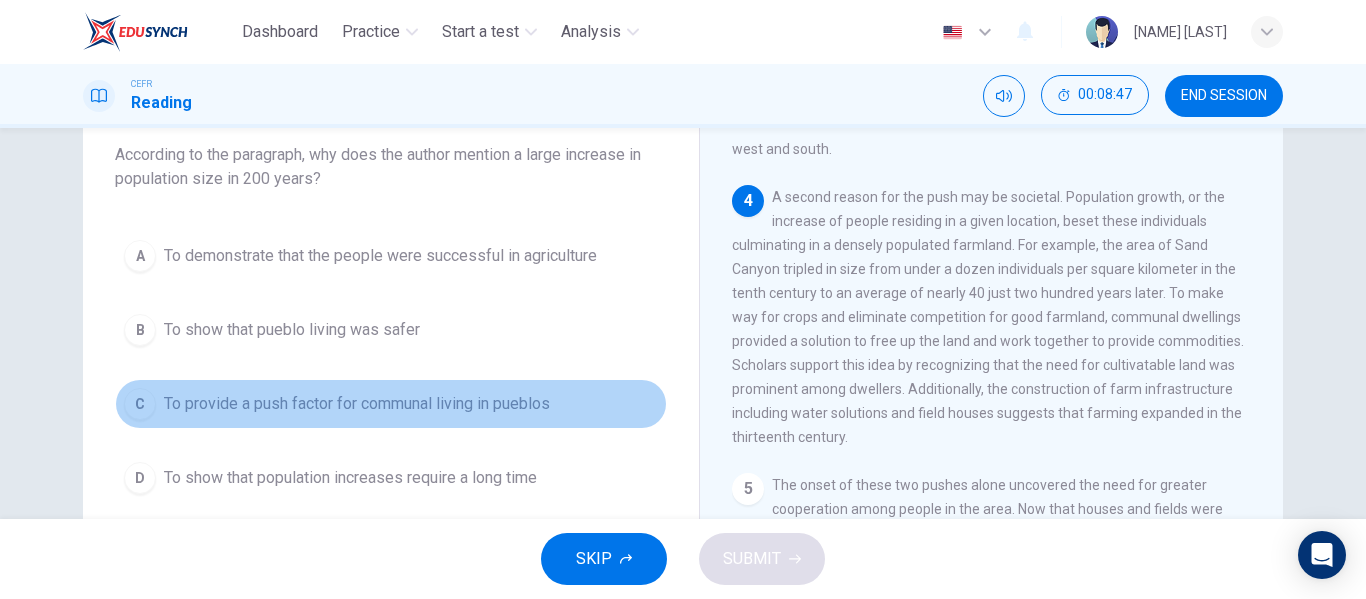 click on "To provide a push factor for communal living in pueblos" at bounding box center [380, 256] 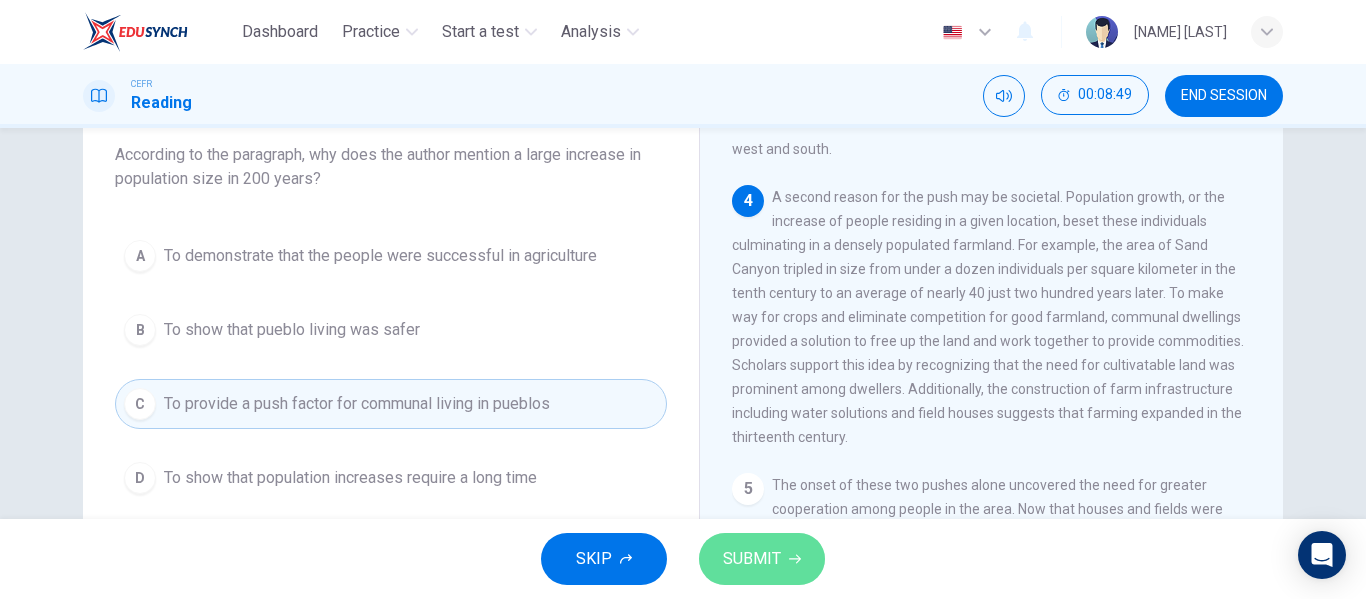 click on "SUBMIT" at bounding box center (752, 559) 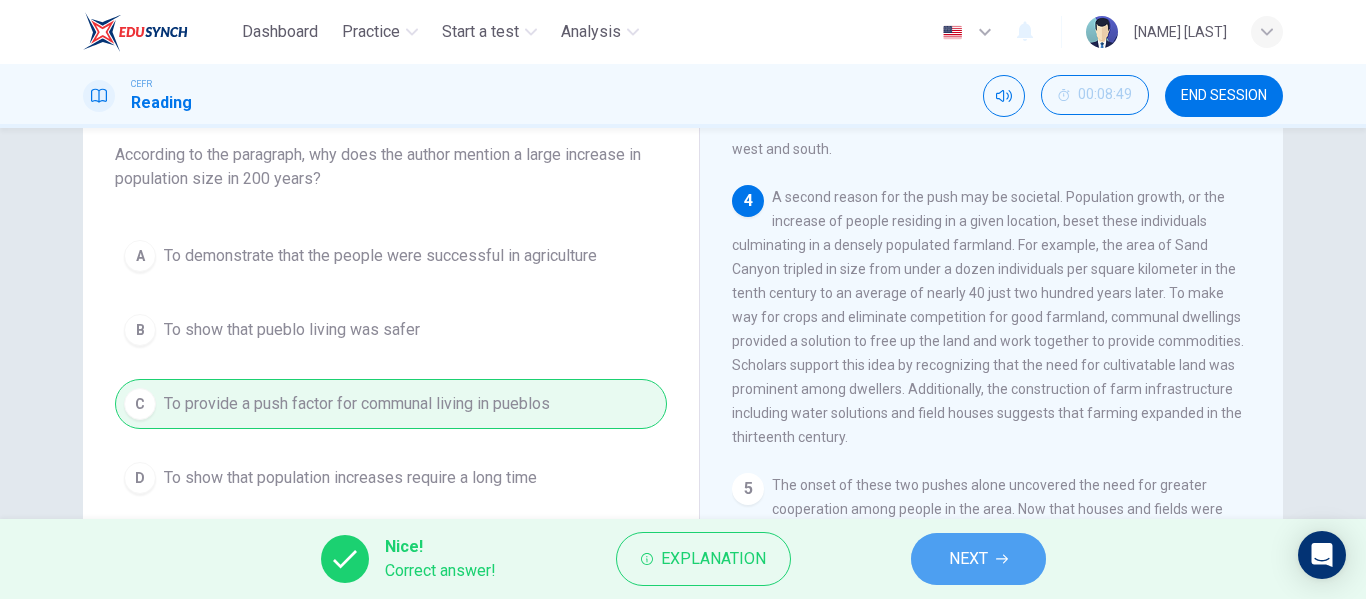 click on "NEXT" at bounding box center (978, 559) 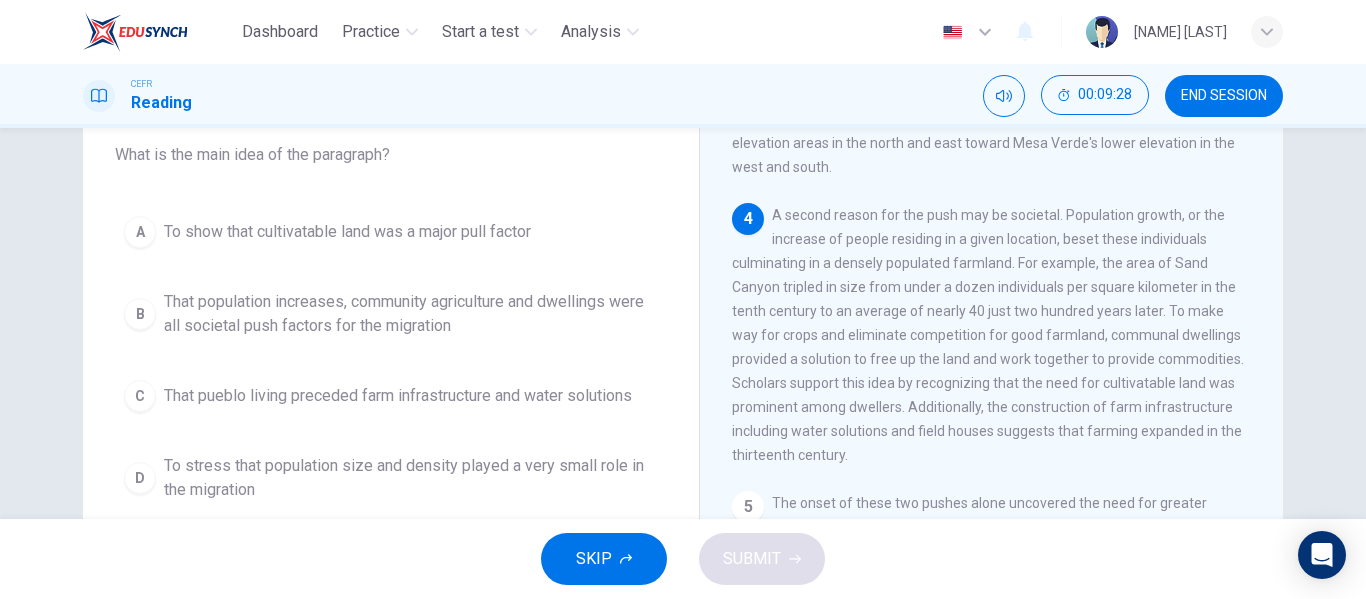scroll, scrollTop: 620, scrollLeft: 0, axis: vertical 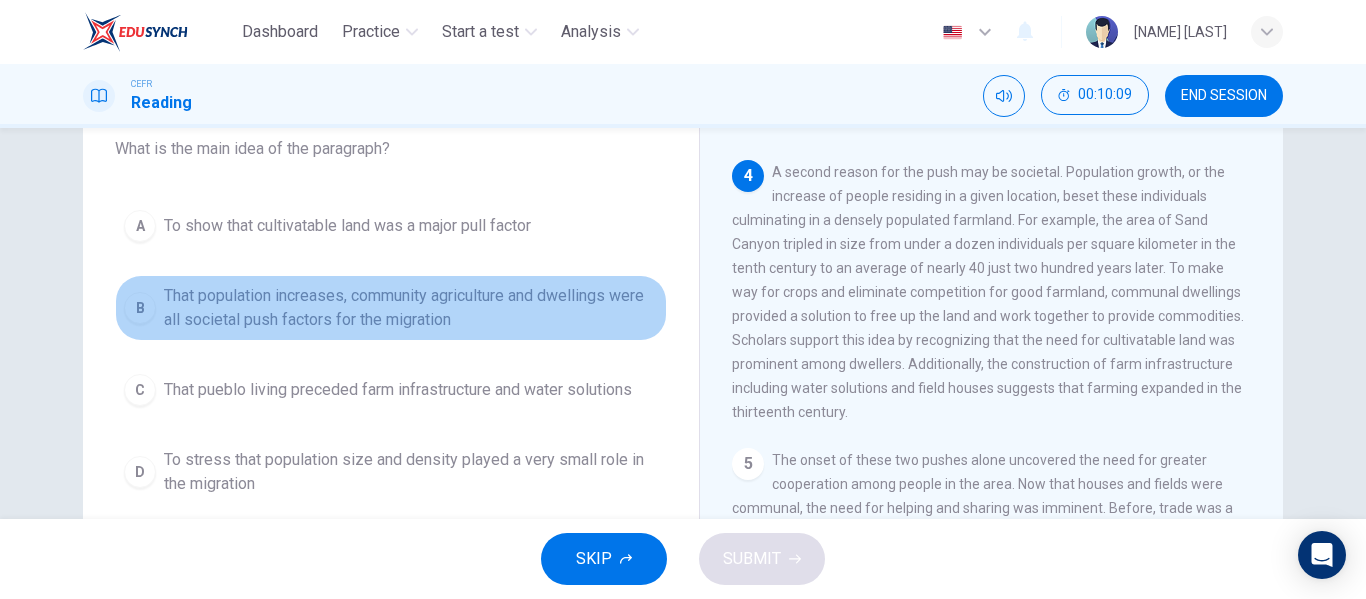 click on "That population increases, community agriculture and dwellings were all societal push factors for the migration" at bounding box center (347, 226) 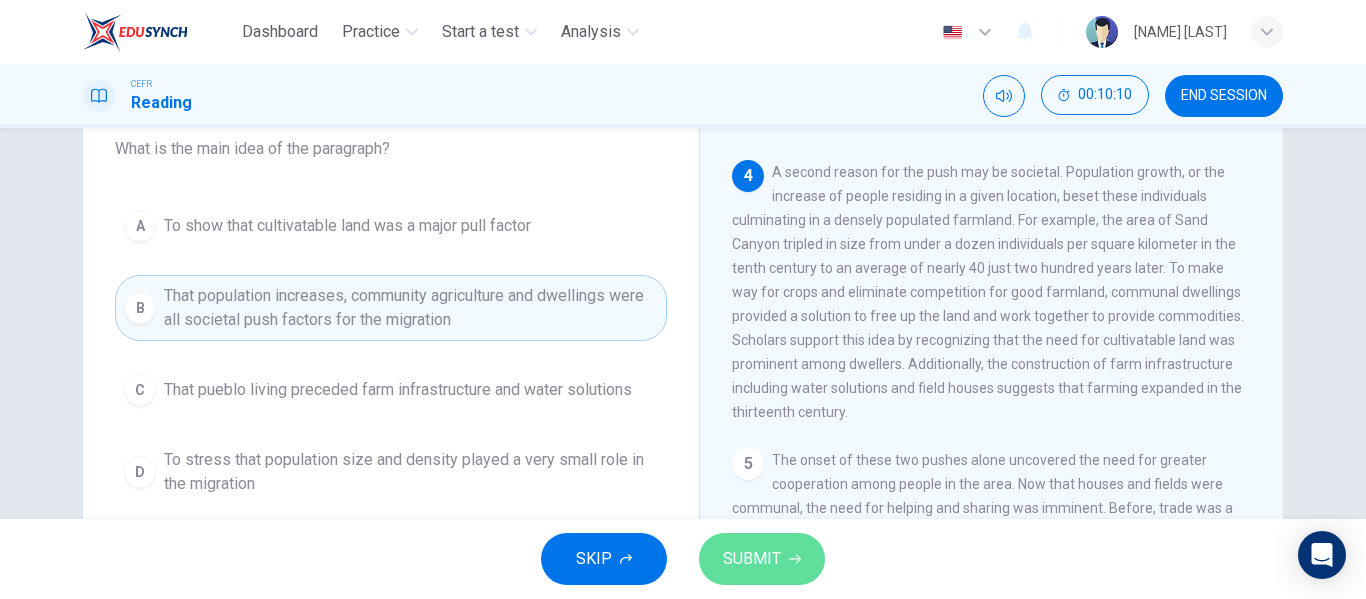 click on "SUBMIT" at bounding box center [752, 559] 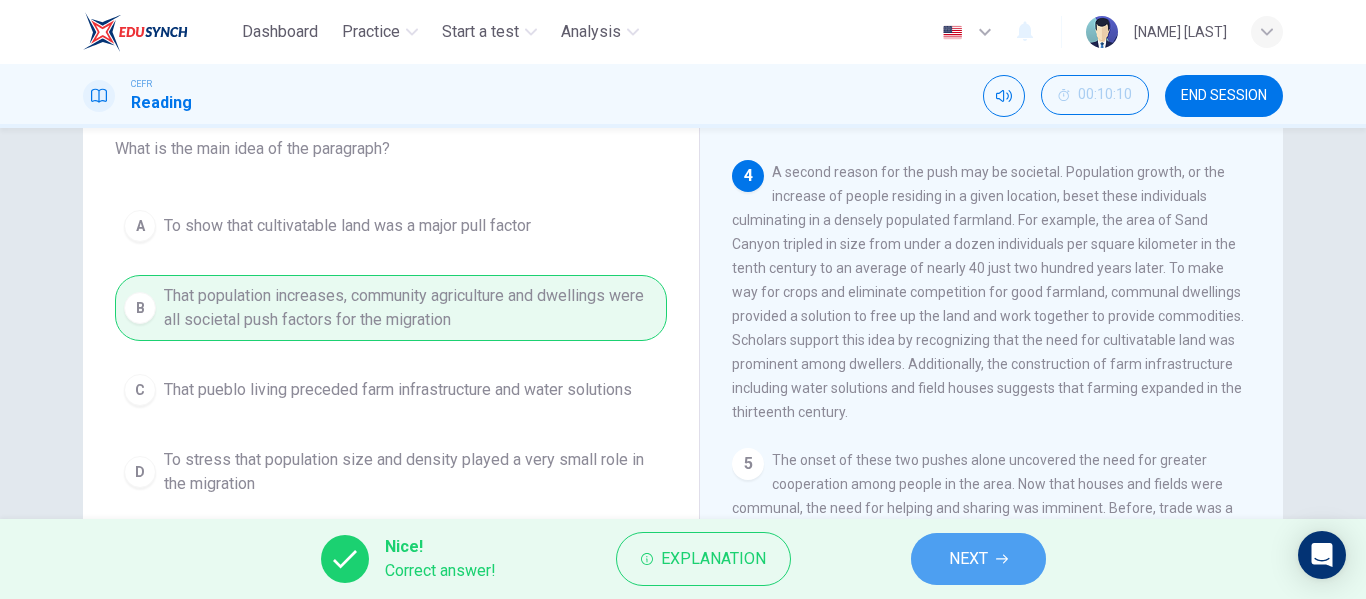 click on "NEXT" at bounding box center [978, 559] 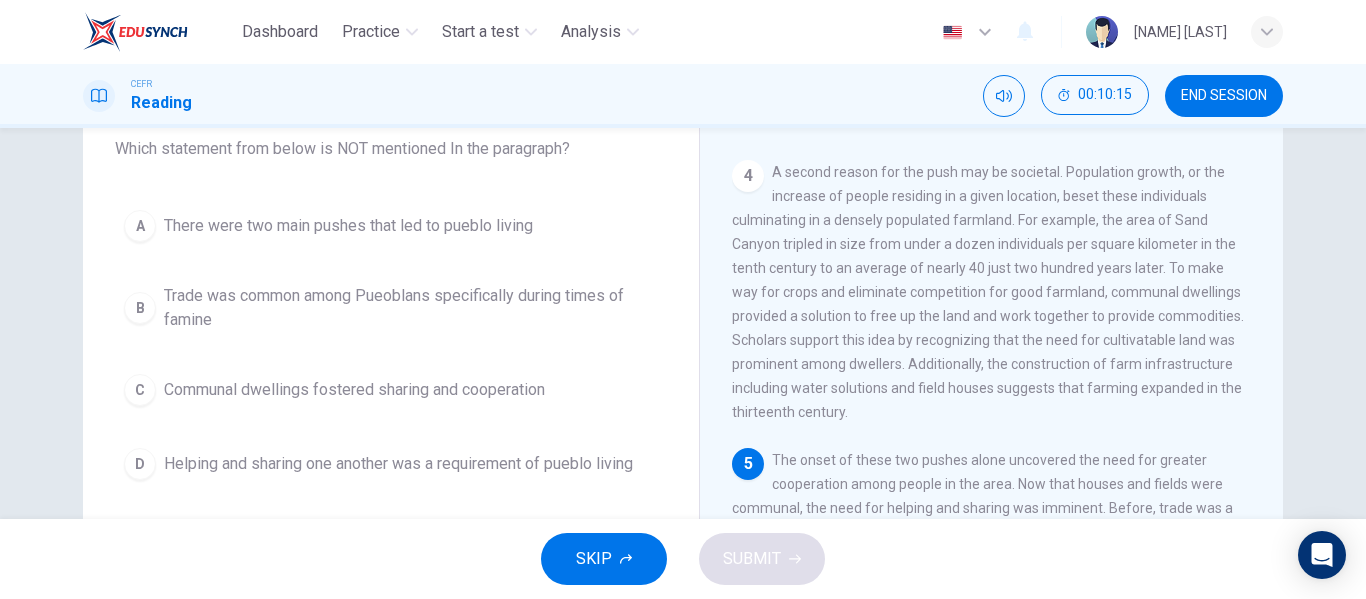 scroll, scrollTop: 663, scrollLeft: 0, axis: vertical 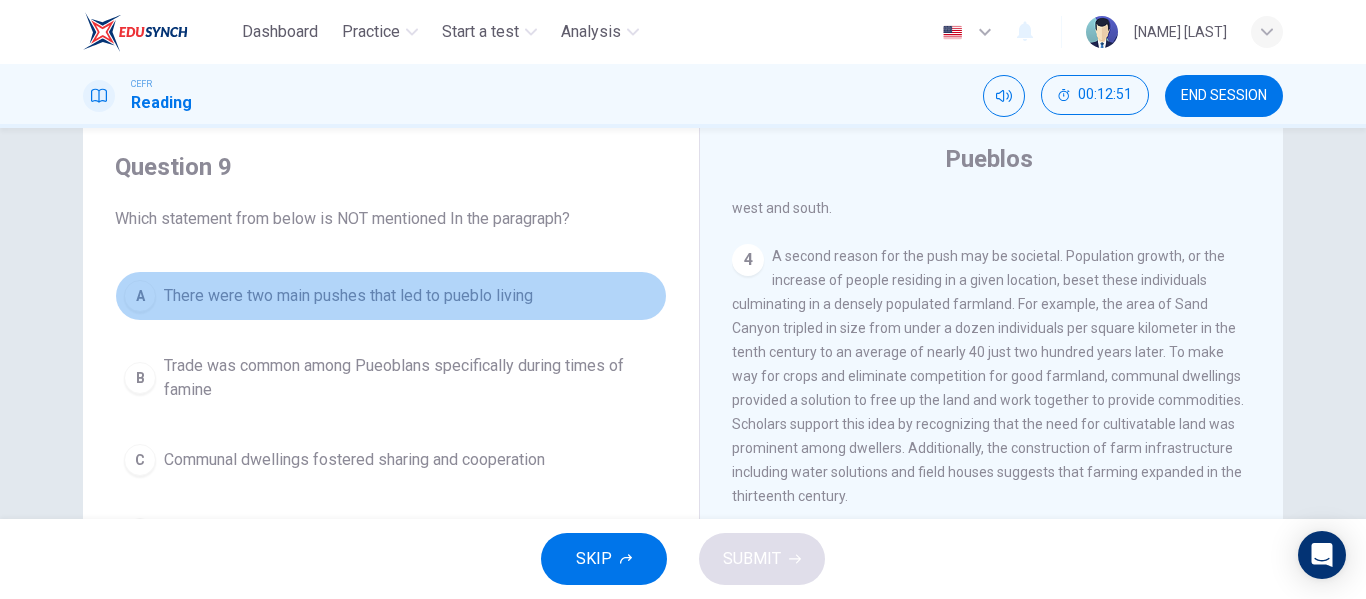 click on "There were two main pushes that led to pueblo living" at bounding box center [348, 296] 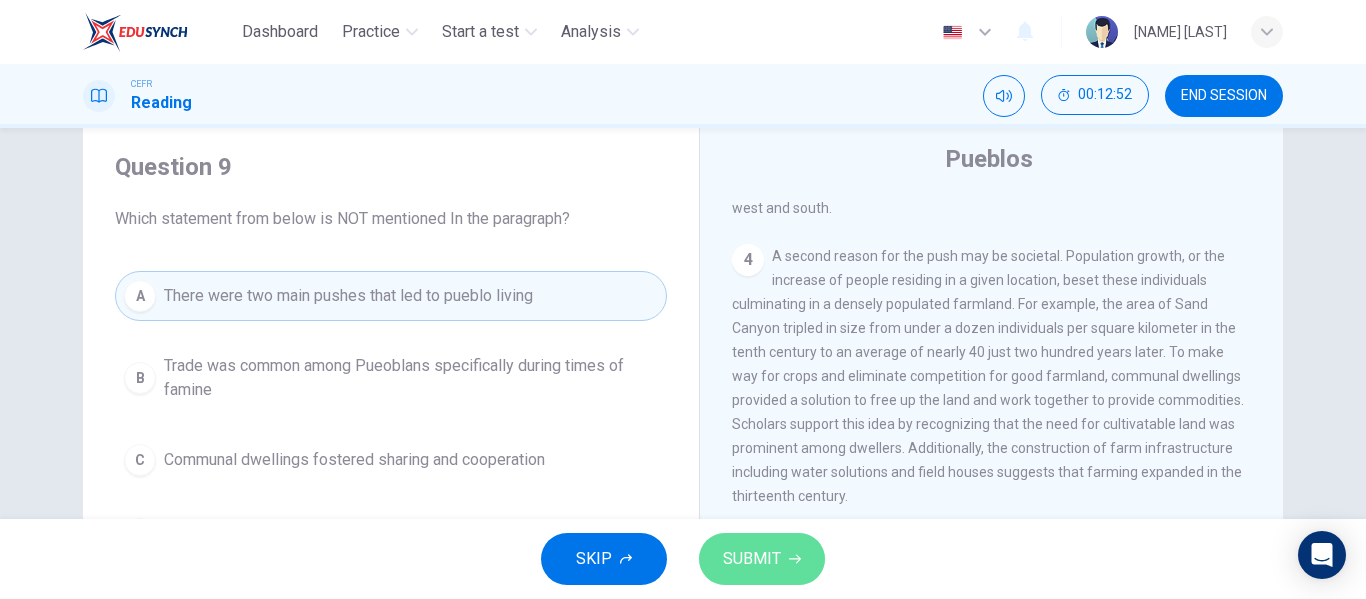 click on "SUBMIT" at bounding box center [752, 559] 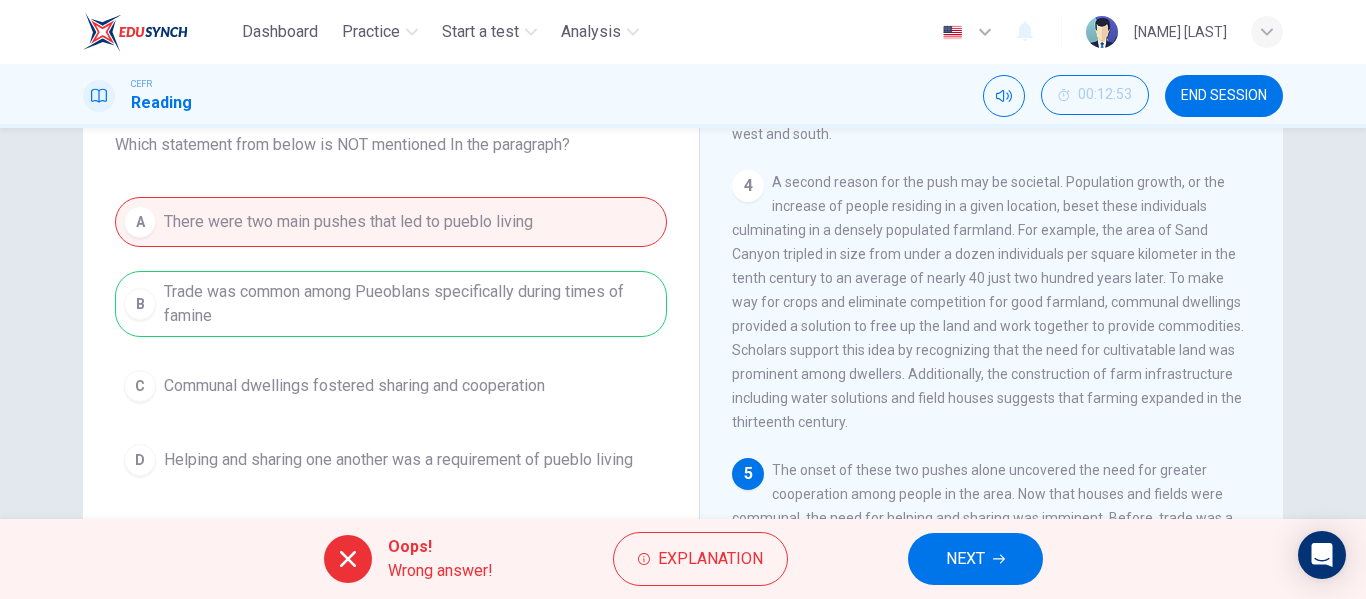scroll, scrollTop: 144, scrollLeft: 0, axis: vertical 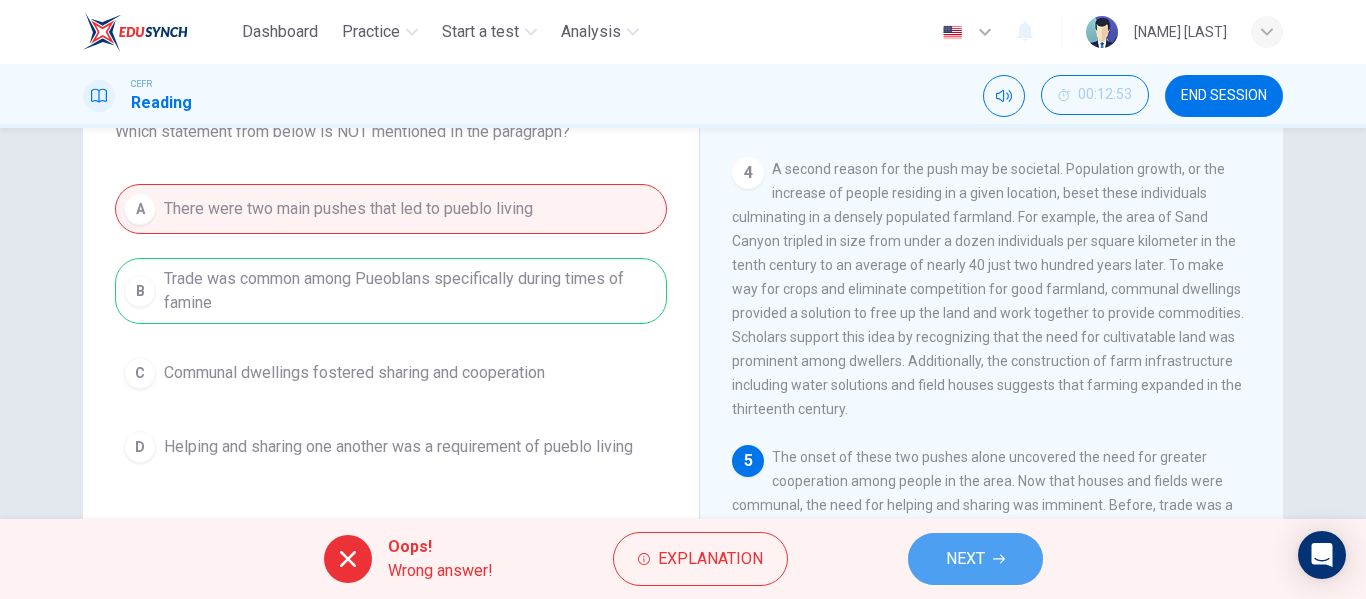 click on "NEXT" at bounding box center [965, 559] 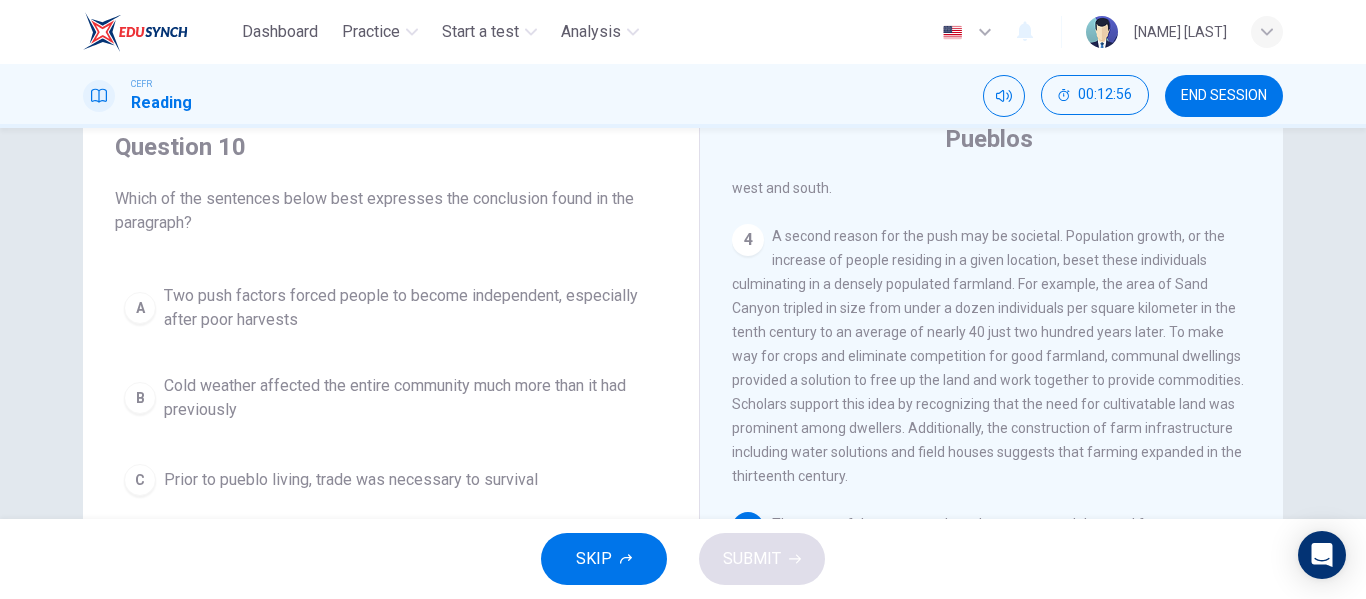scroll, scrollTop: 79, scrollLeft: 0, axis: vertical 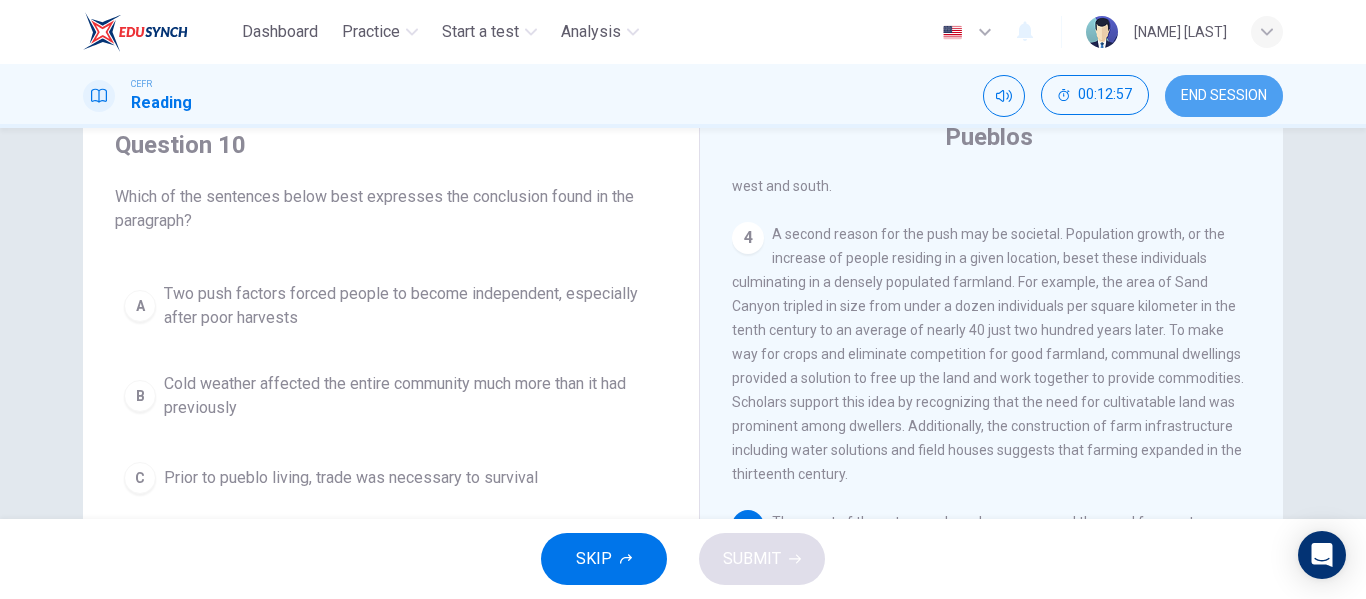 click on "END SESSION" at bounding box center [1224, 96] 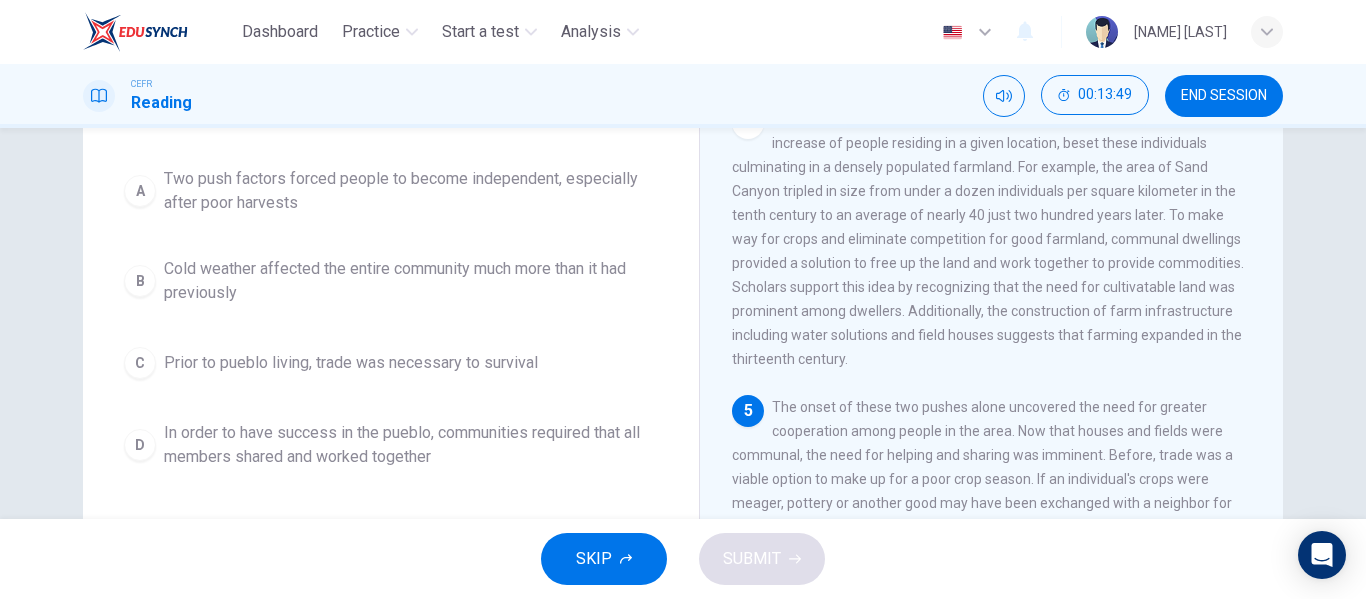 scroll, scrollTop: 195, scrollLeft: 0, axis: vertical 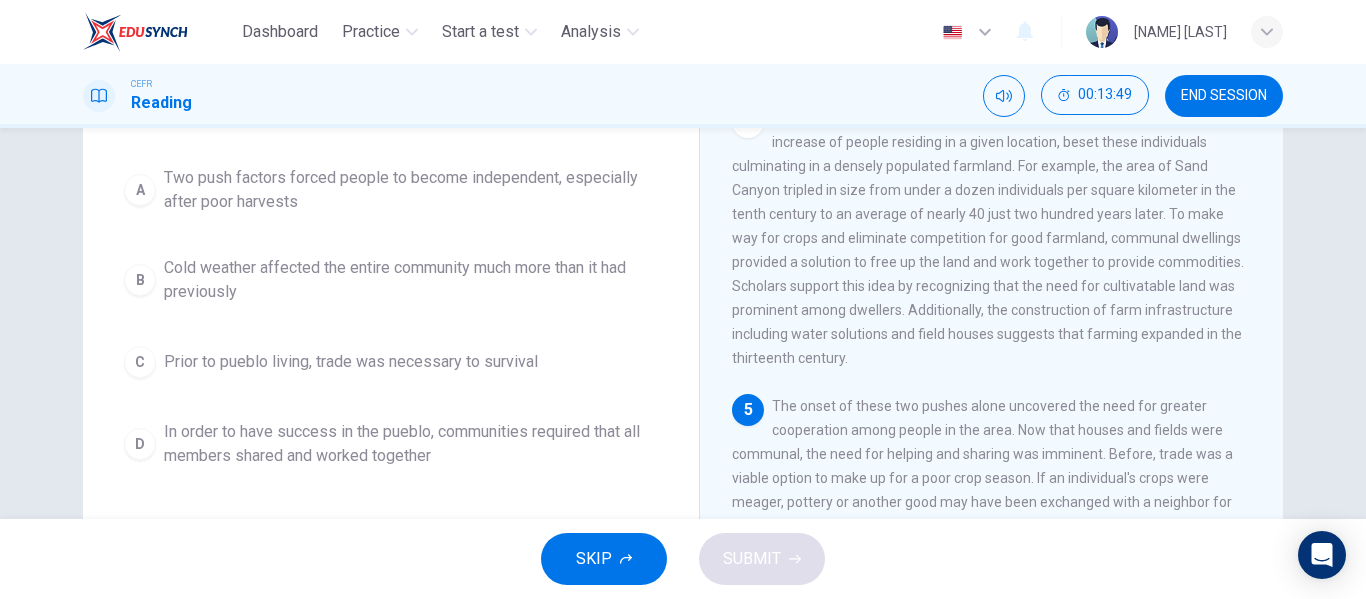 click on "Cold weather affected the entire community much more than it had previously" at bounding box center (411, 190) 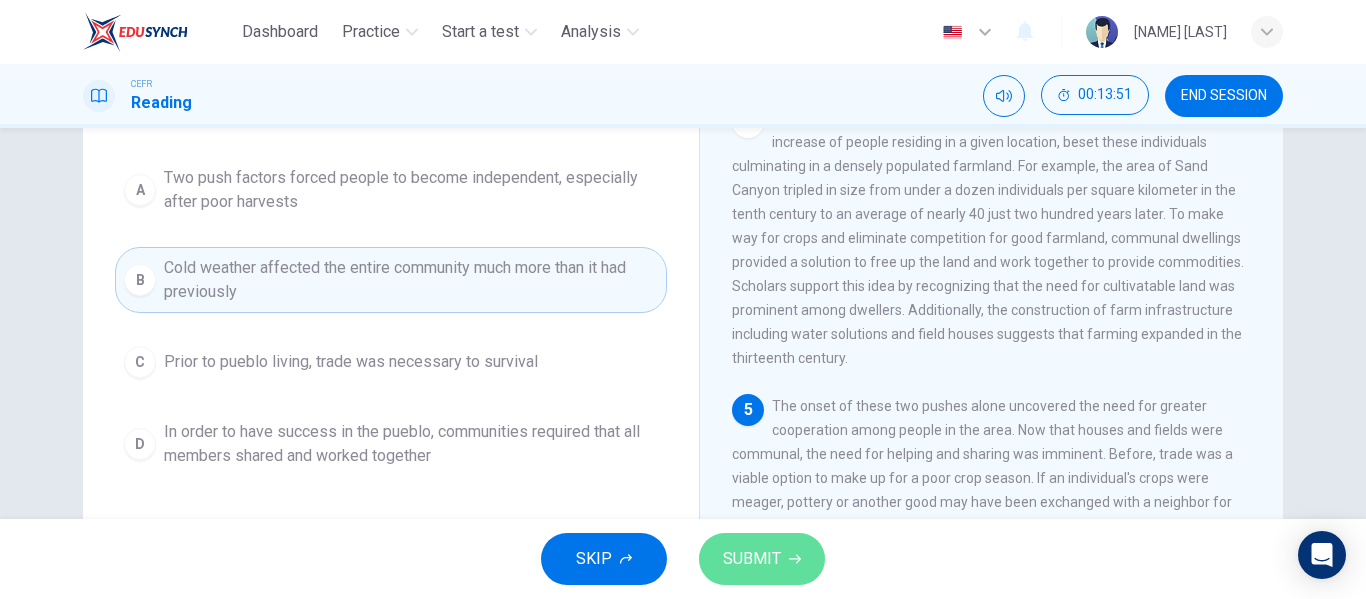 click on "SUBMIT" at bounding box center (752, 559) 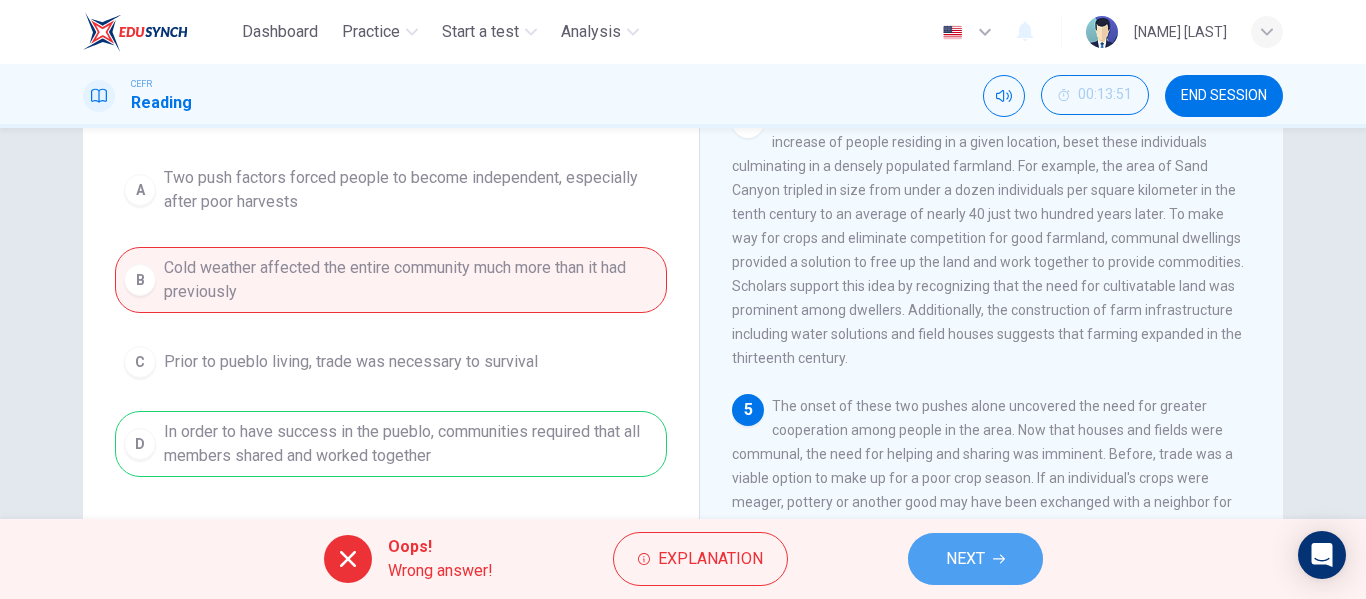 click on "NEXT" at bounding box center [965, 559] 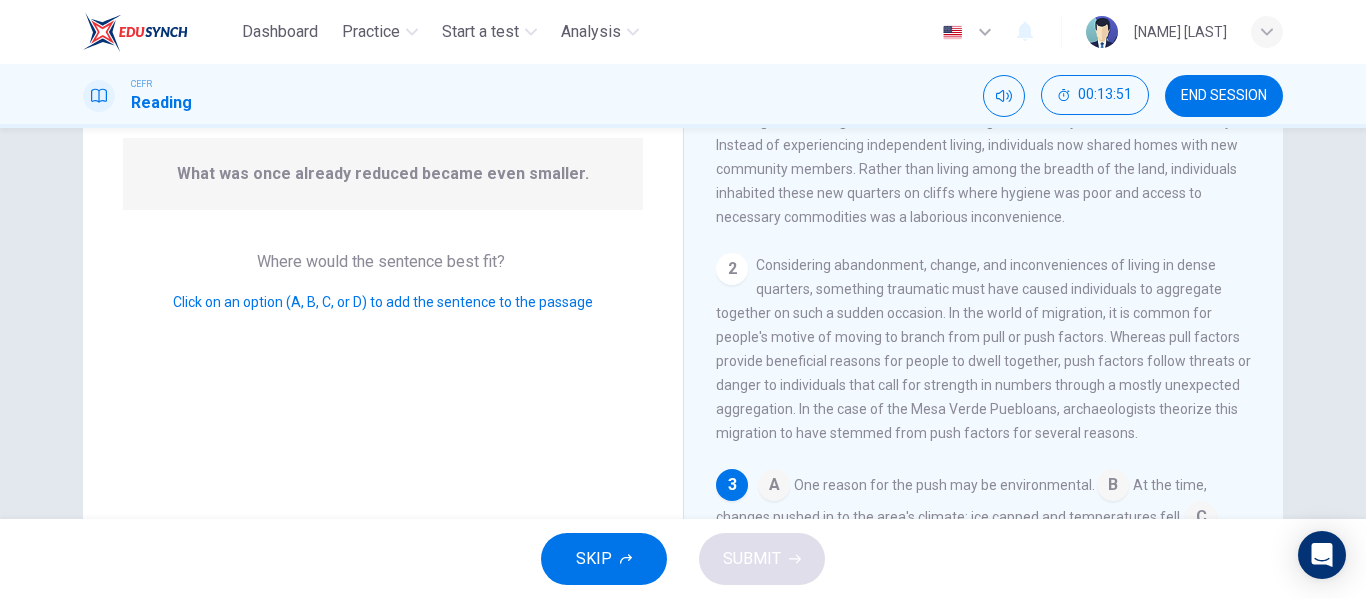 scroll, scrollTop: 264, scrollLeft: 0, axis: vertical 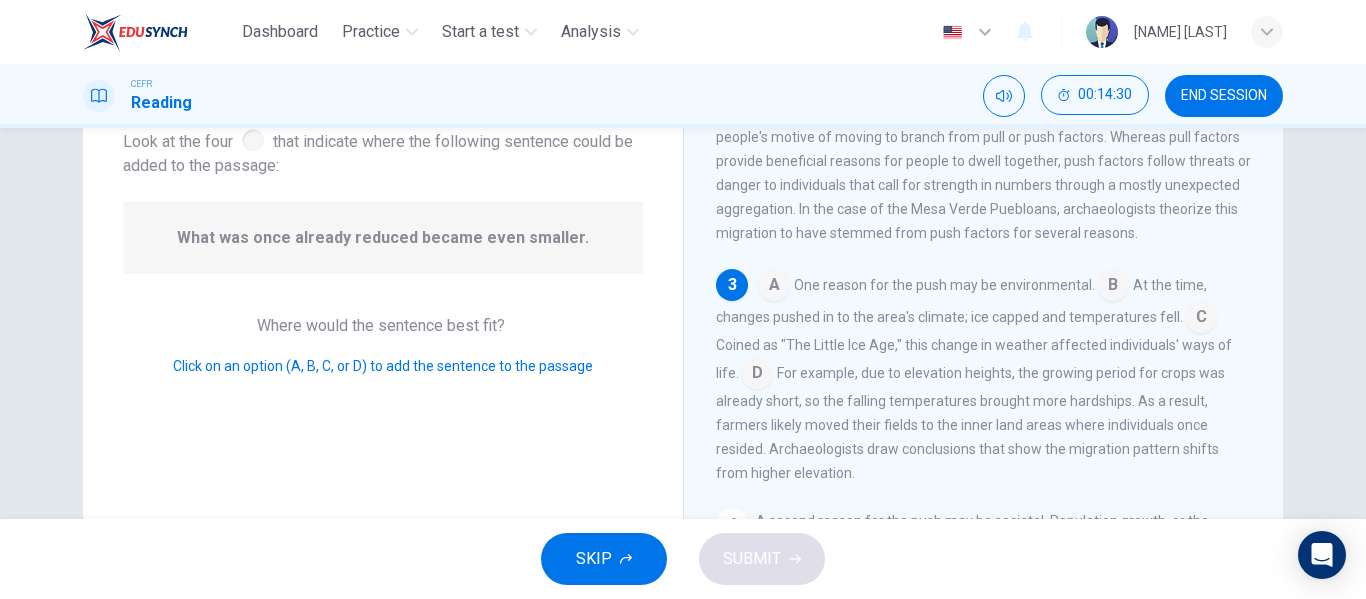 click at bounding box center (774, 287) 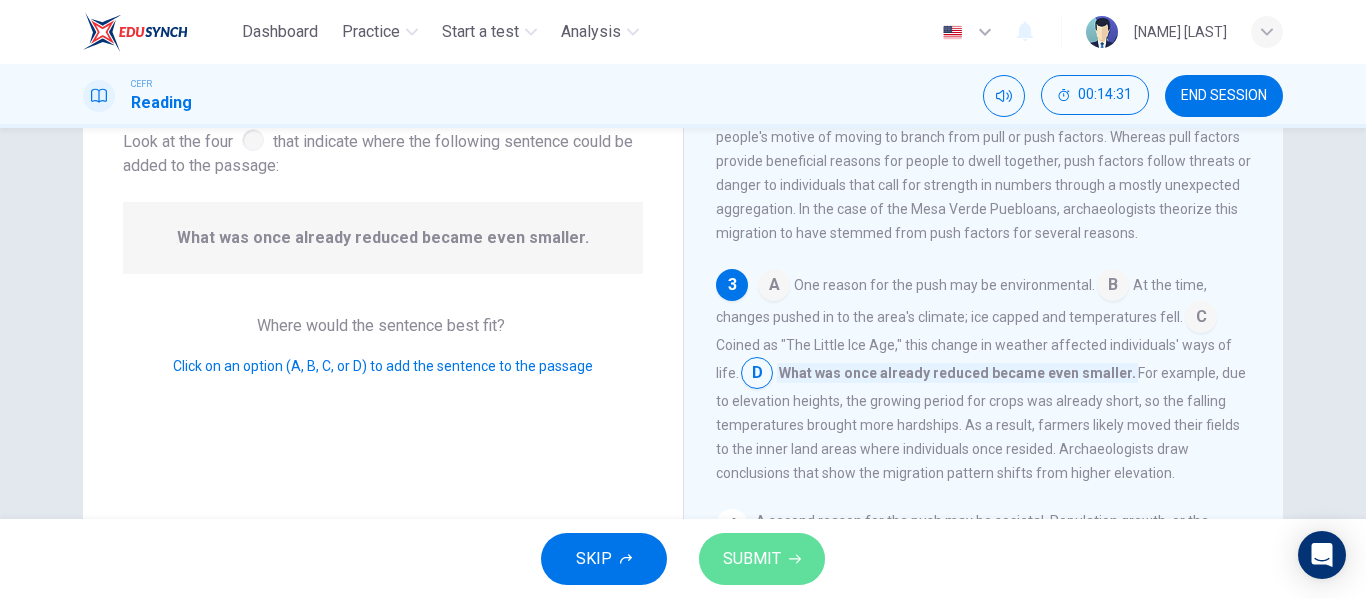 click on "SUBMIT" at bounding box center [762, 559] 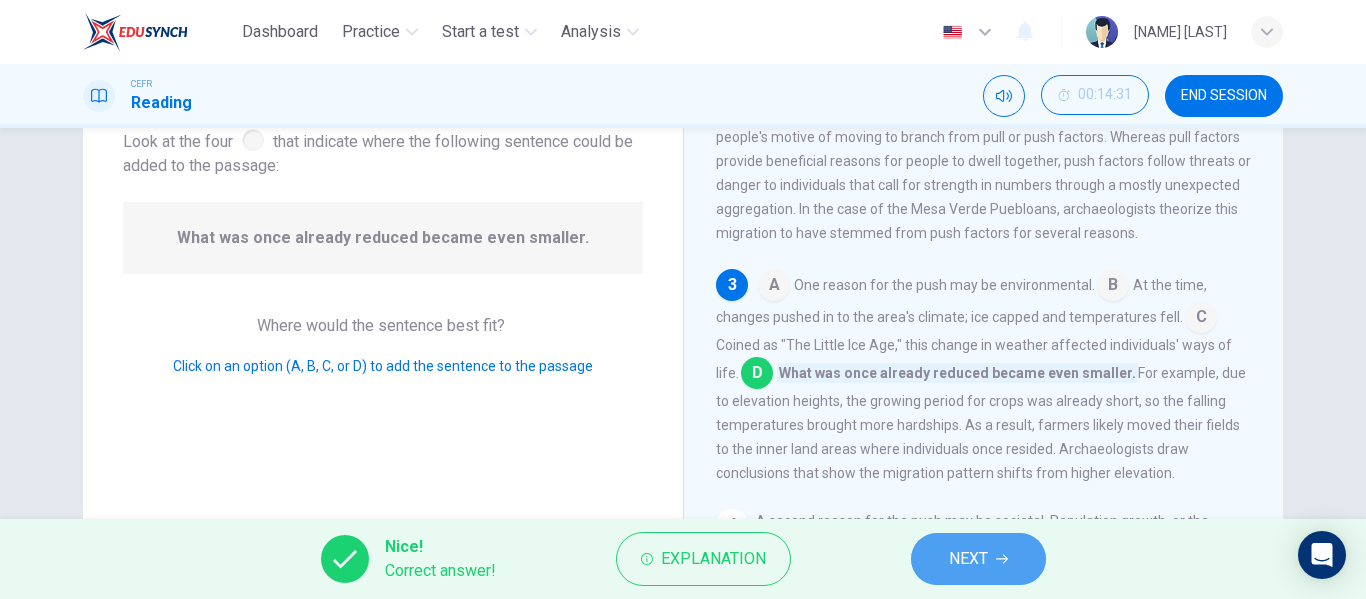 click on "NEXT" at bounding box center [968, 559] 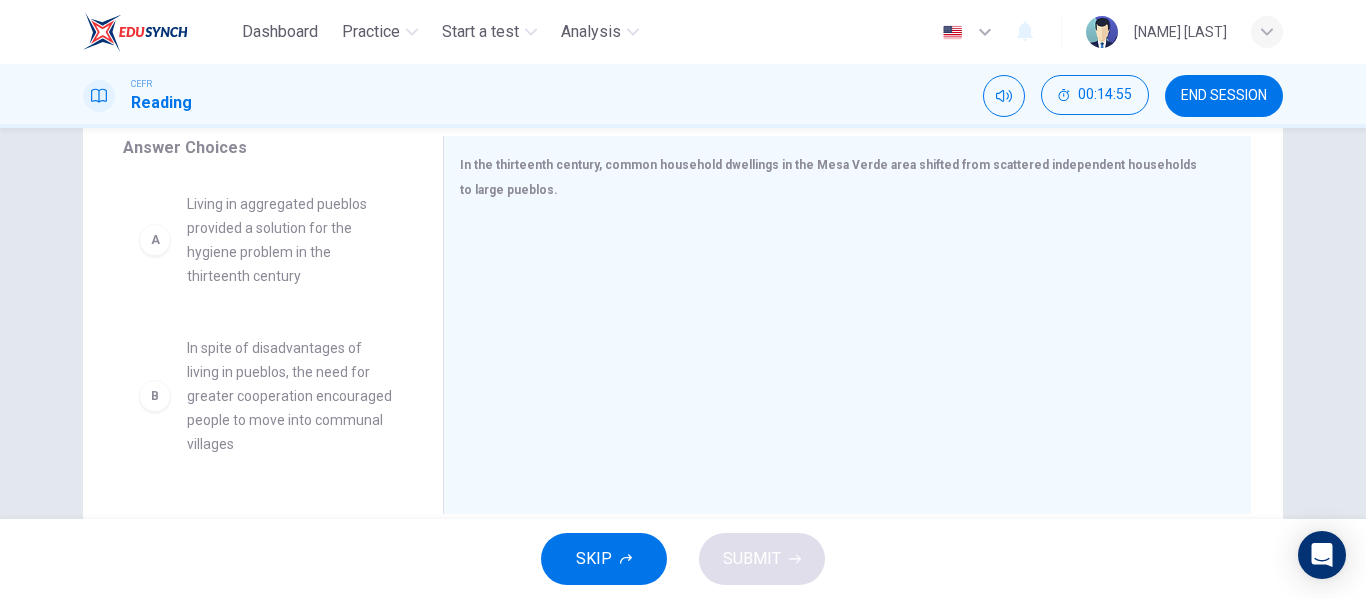 scroll, scrollTop: 338, scrollLeft: 0, axis: vertical 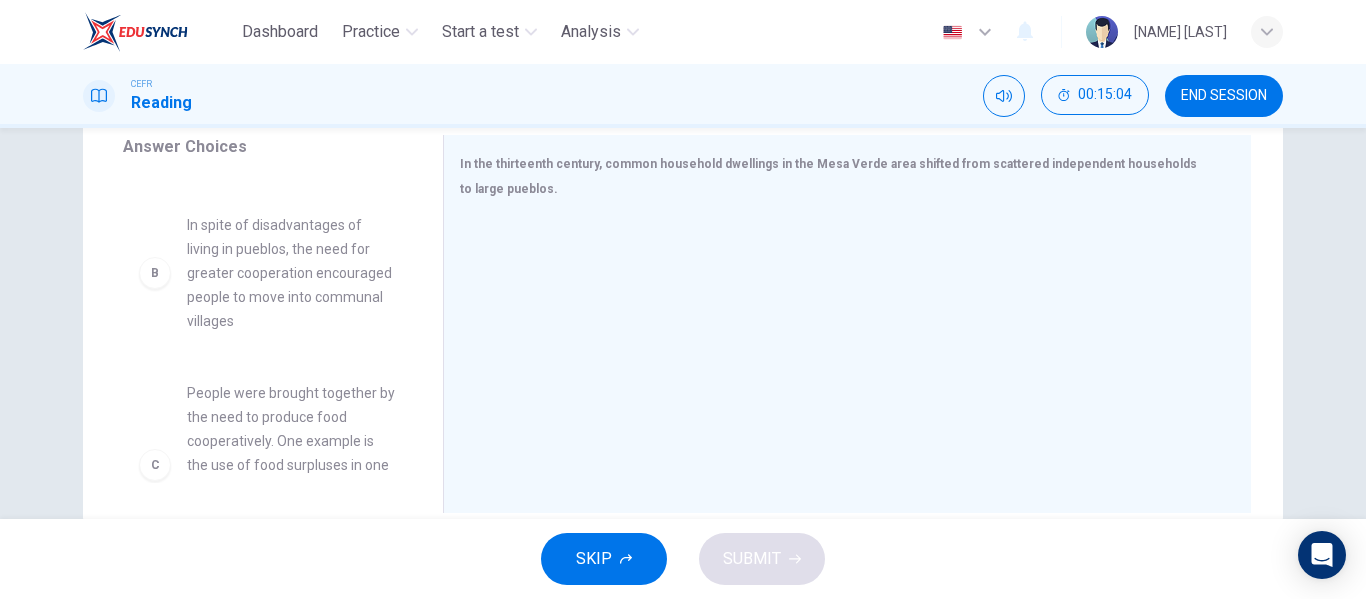 click on "B" at bounding box center [155, 117] 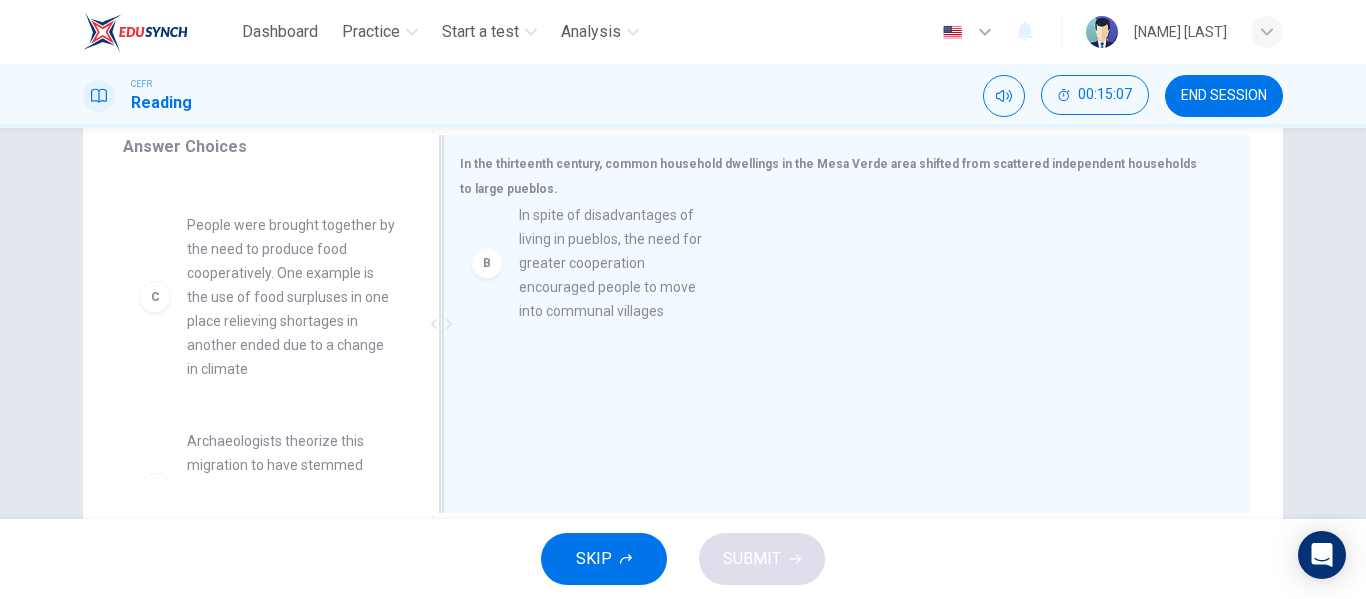 drag, startPoint x: 146, startPoint y: 282, endPoint x: 488, endPoint y: 271, distance: 342.17685 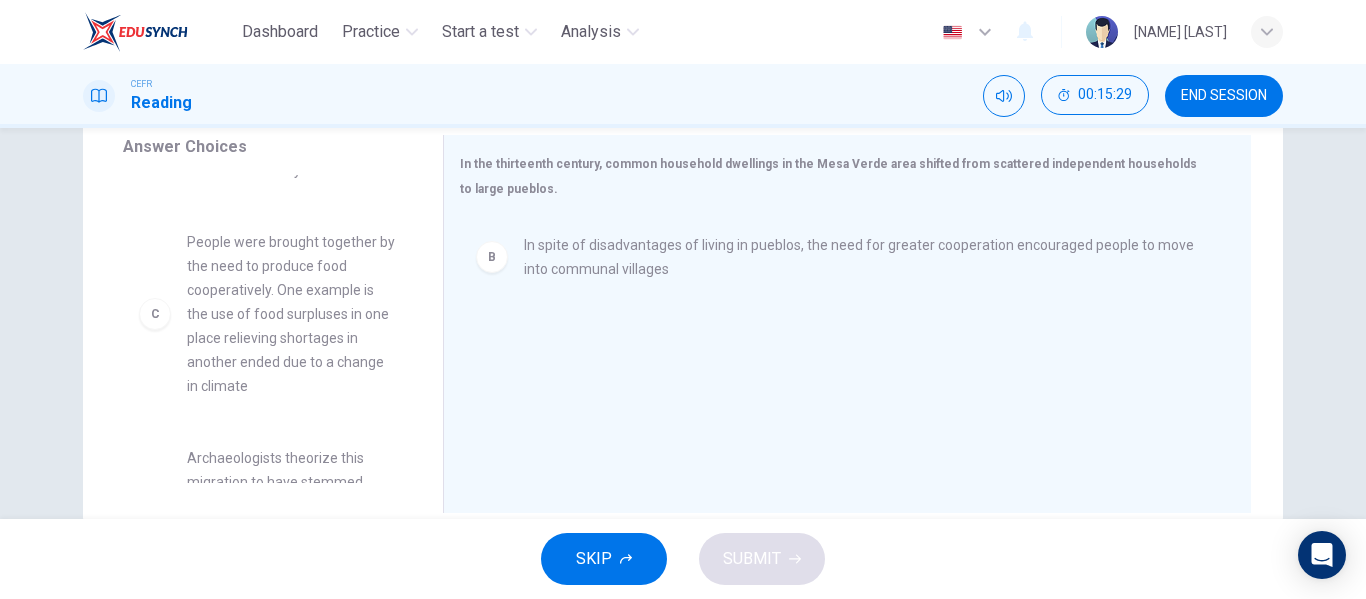 scroll, scrollTop: 104, scrollLeft: 0, axis: vertical 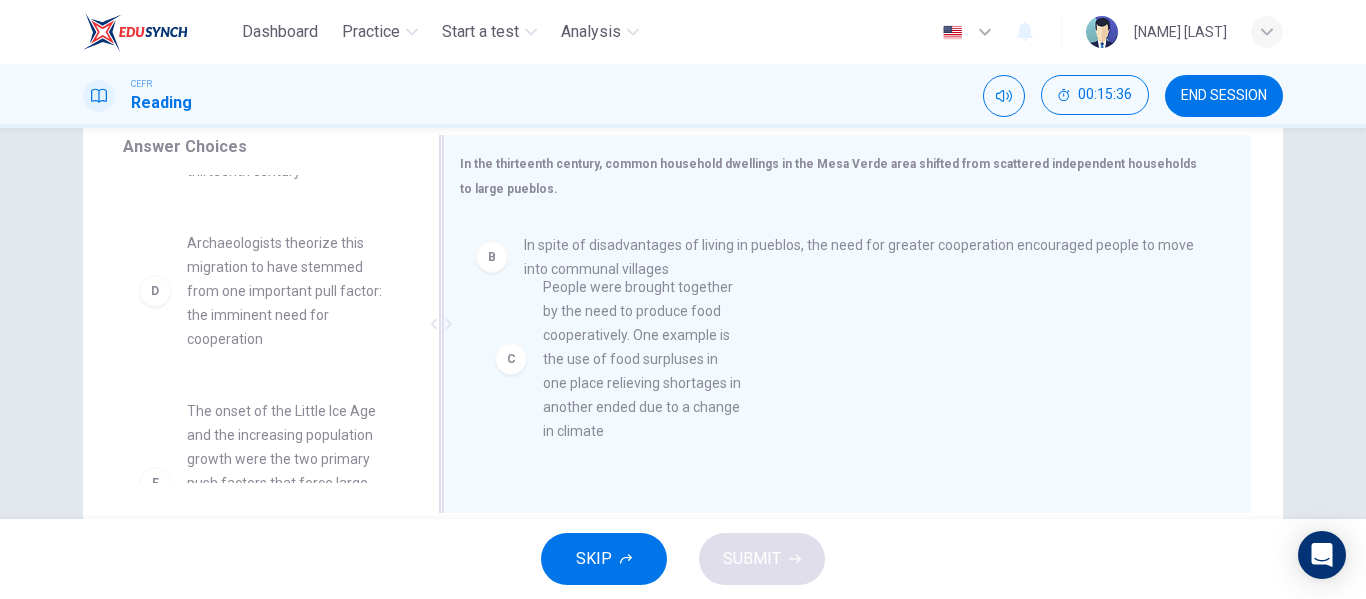 drag, startPoint x: 148, startPoint y: 311, endPoint x: 566, endPoint y: 363, distance: 421.22205 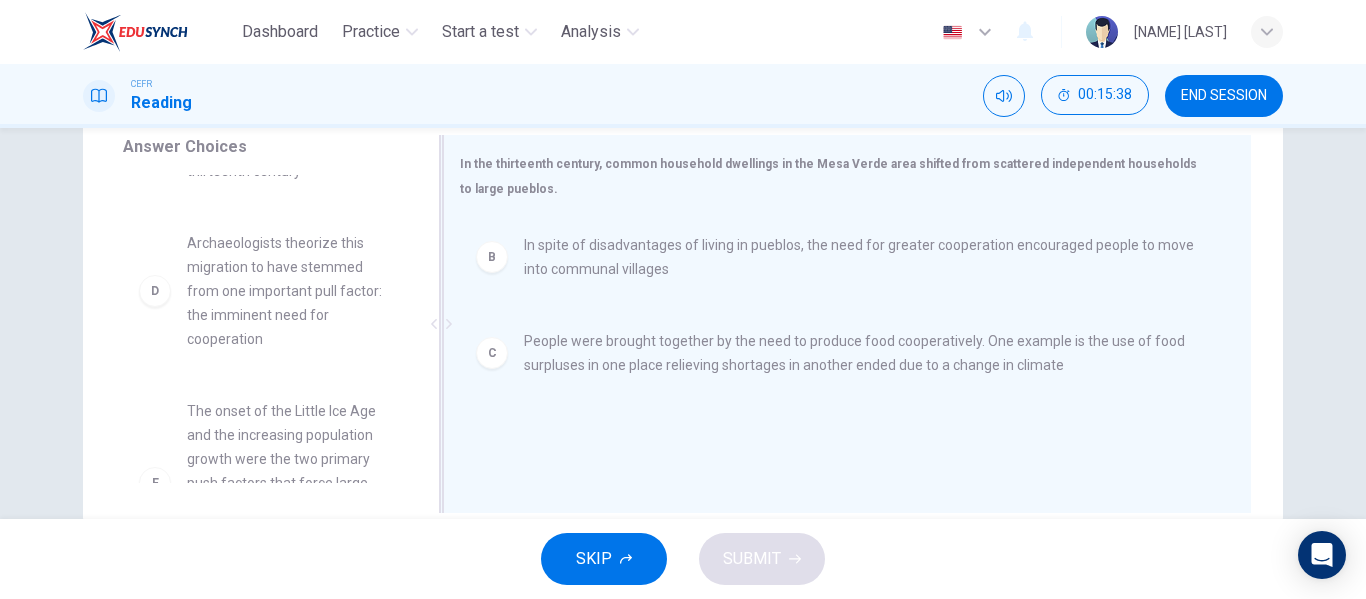 click on "B In spite of disadvantages of living in pueblos, the need for greater cooperation encouraged people to move into communal villages C People were brought together by the need to produce food cooperatively. One example is the use of food surpluses in one place relieving shortages in another ended due to a change in climate" at bounding box center [839, 351] 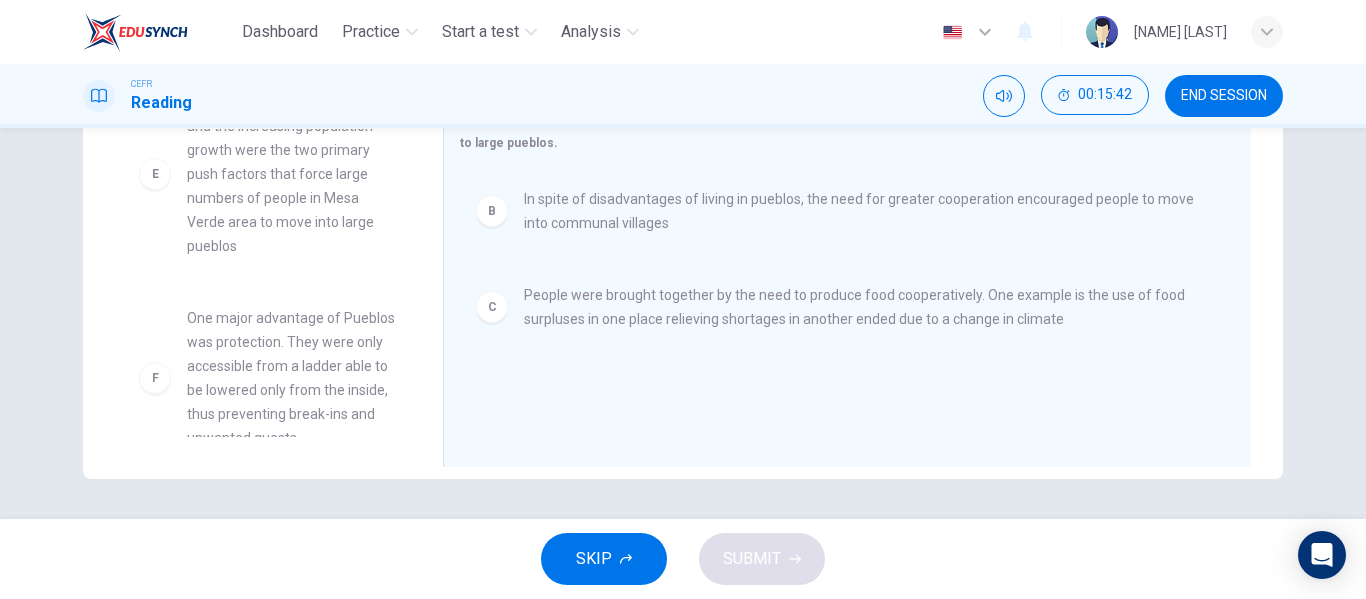 scroll, scrollTop: 324, scrollLeft: 0, axis: vertical 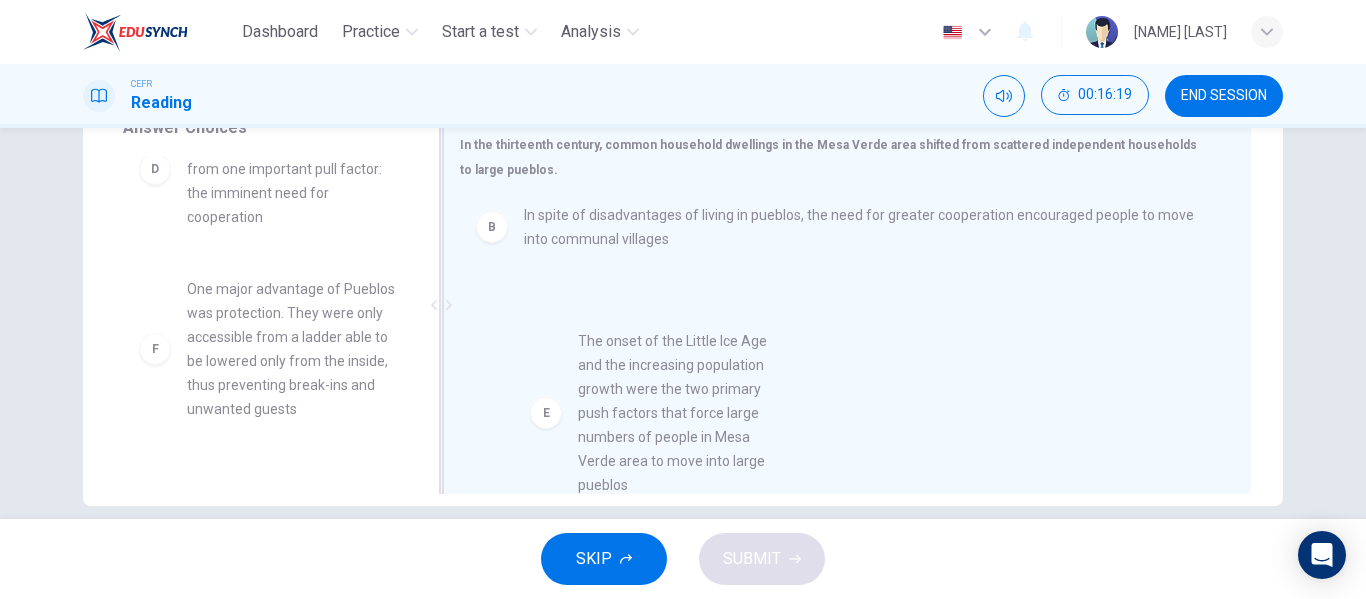 drag, startPoint x: 165, startPoint y: 358, endPoint x: 579, endPoint y: 410, distance: 417.25293 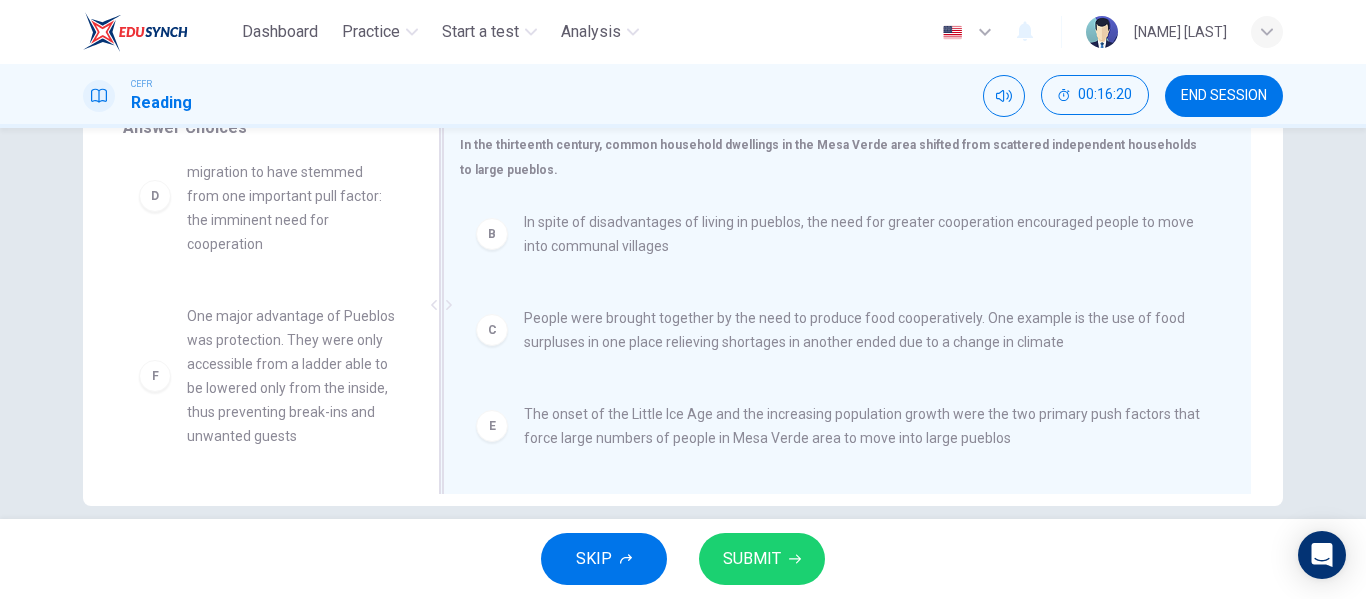 scroll, scrollTop: 4, scrollLeft: 0, axis: vertical 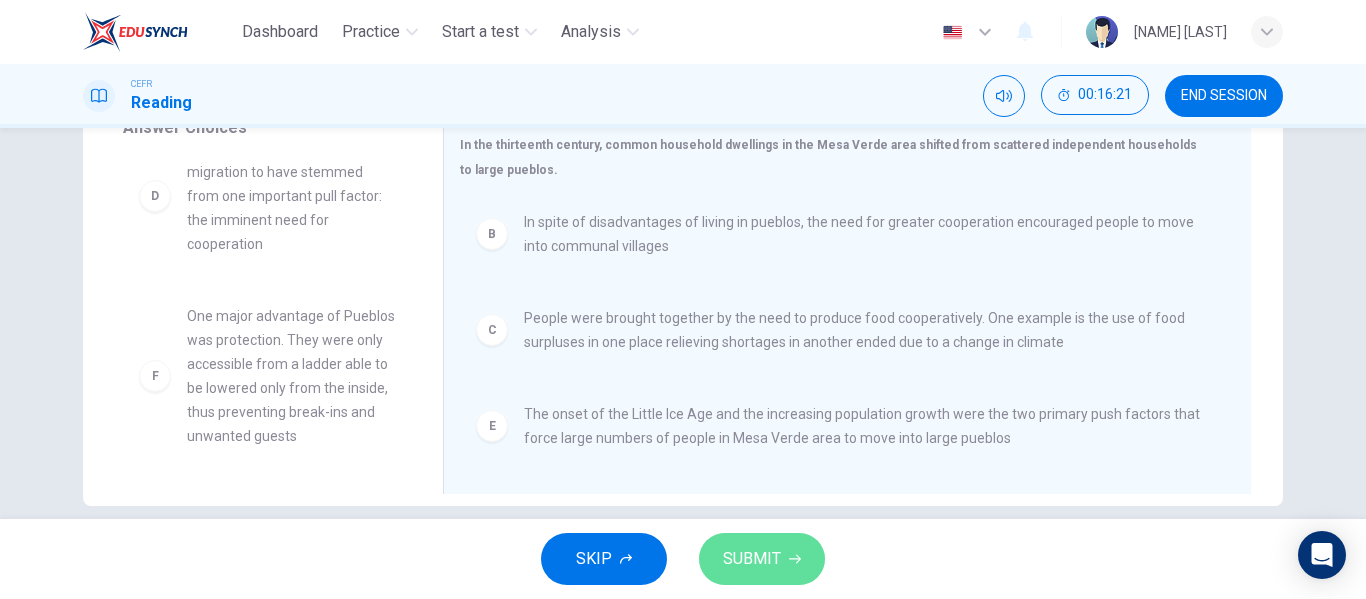 click on "SUBMIT" at bounding box center [752, 559] 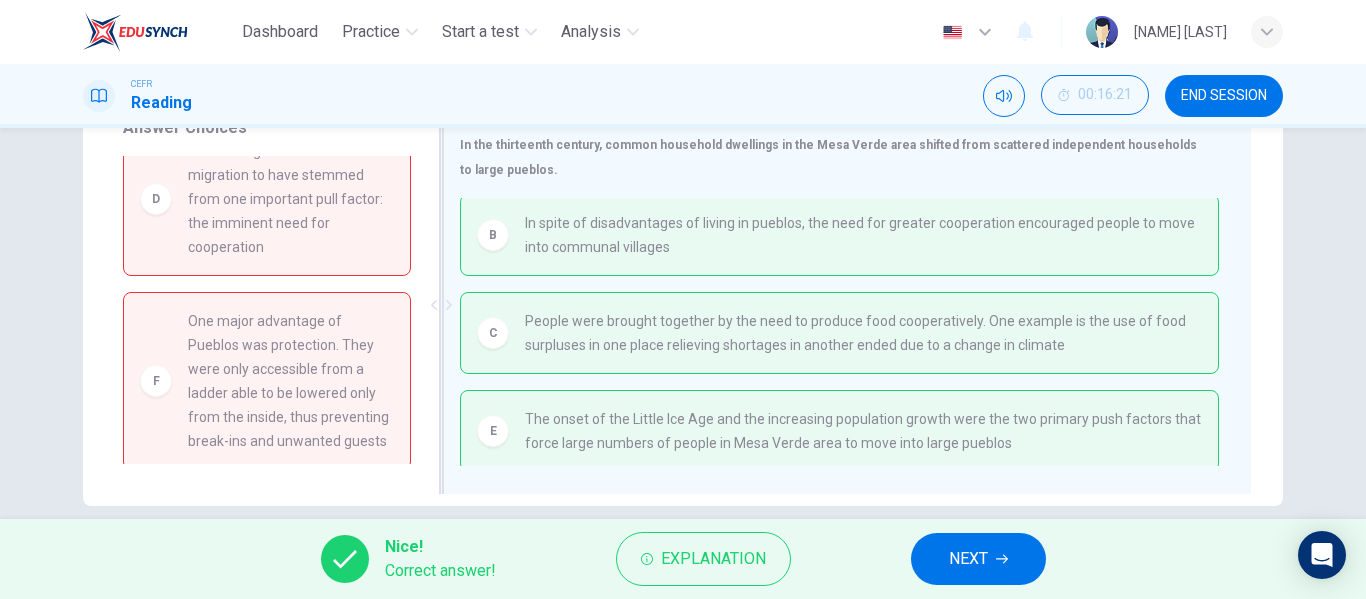 scroll, scrollTop: 10, scrollLeft: 0, axis: vertical 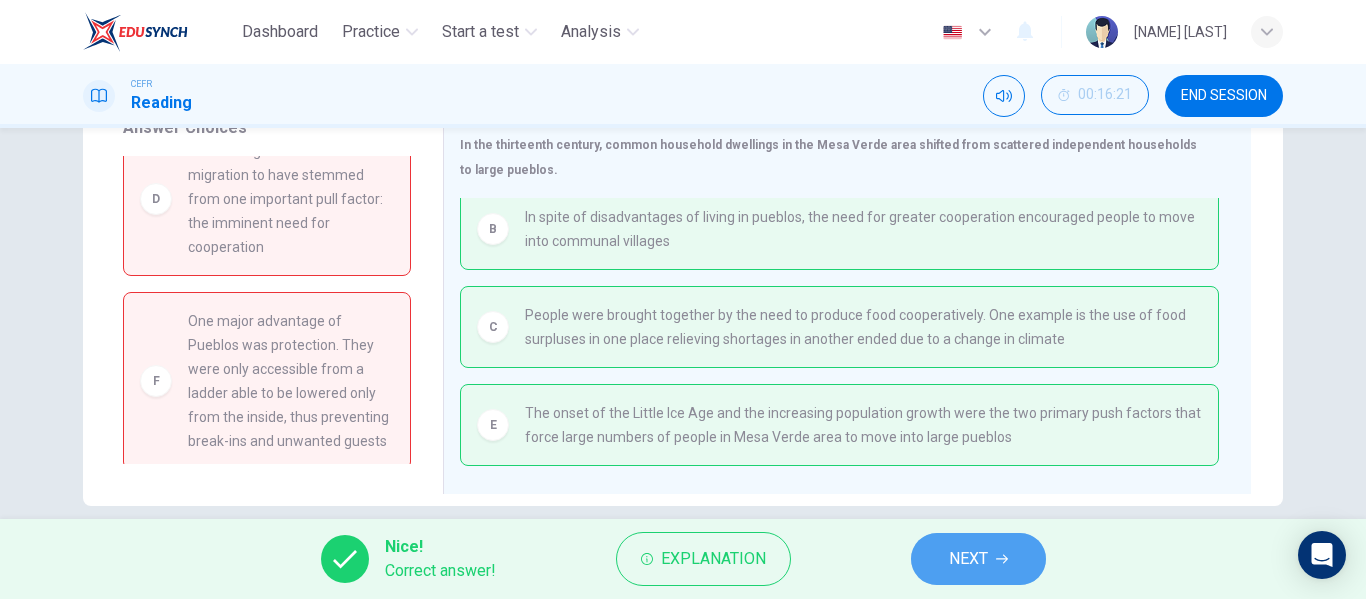 click on "NEXT" at bounding box center (968, 559) 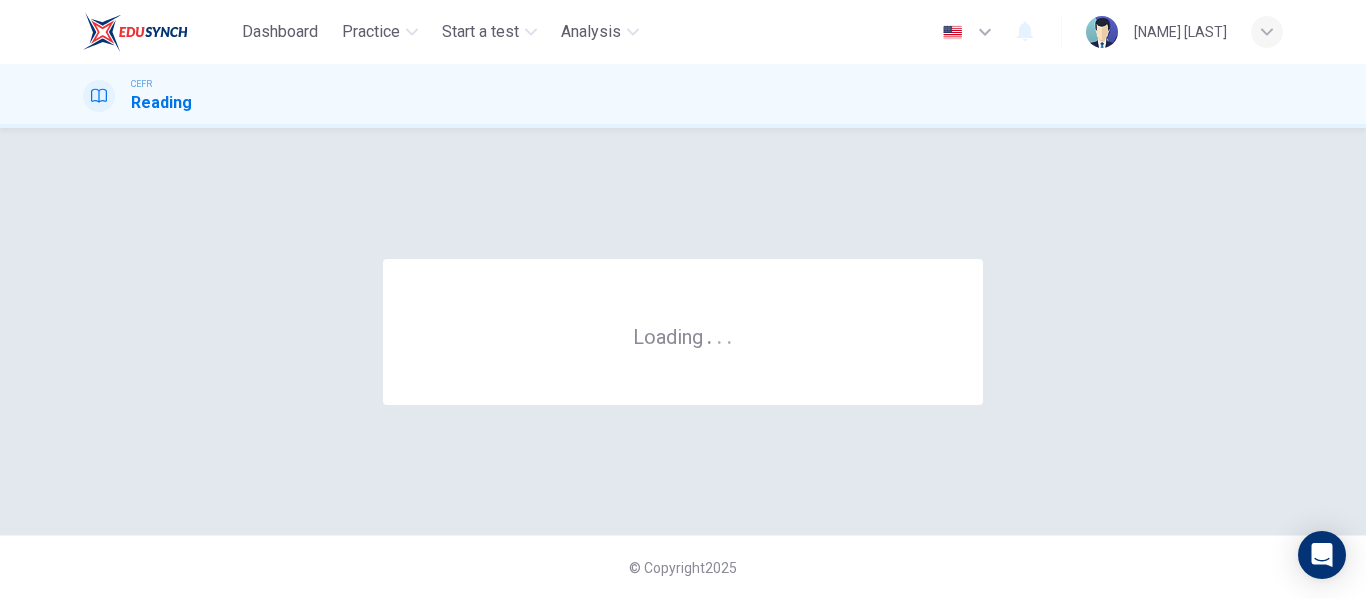 scroll, scrollTop: 0, scrollLeft: 0, axis: both 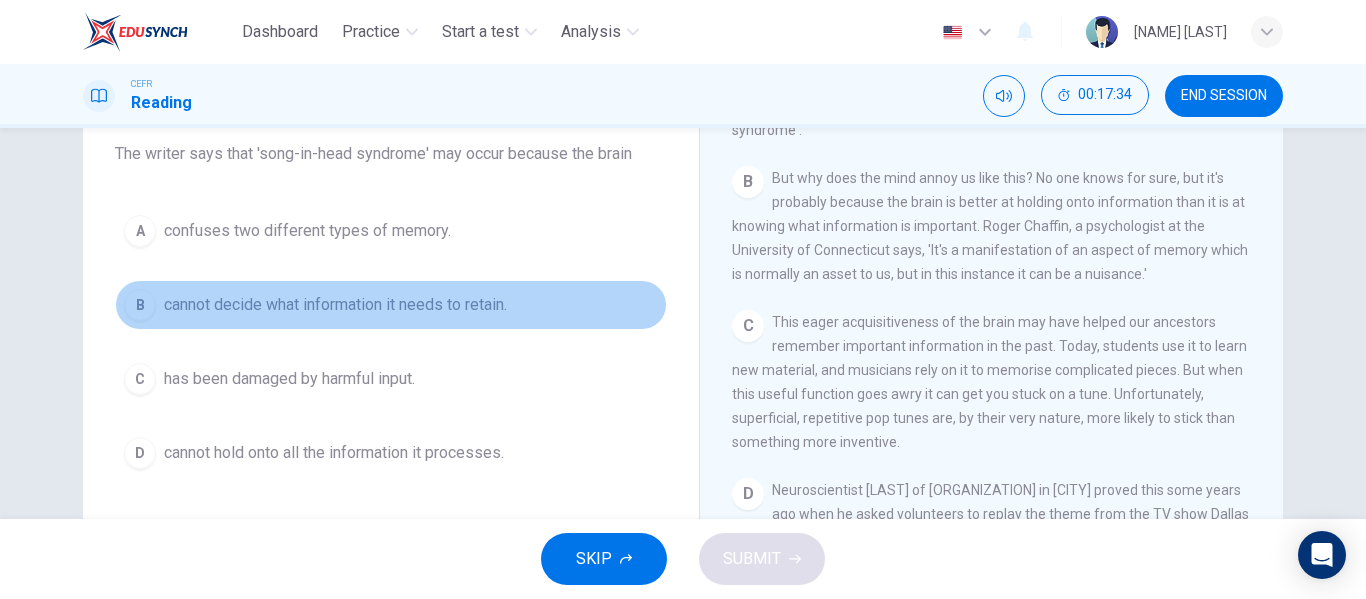 click on "B cannot decide what information it needs to retain." at bounding box center [391, 305] 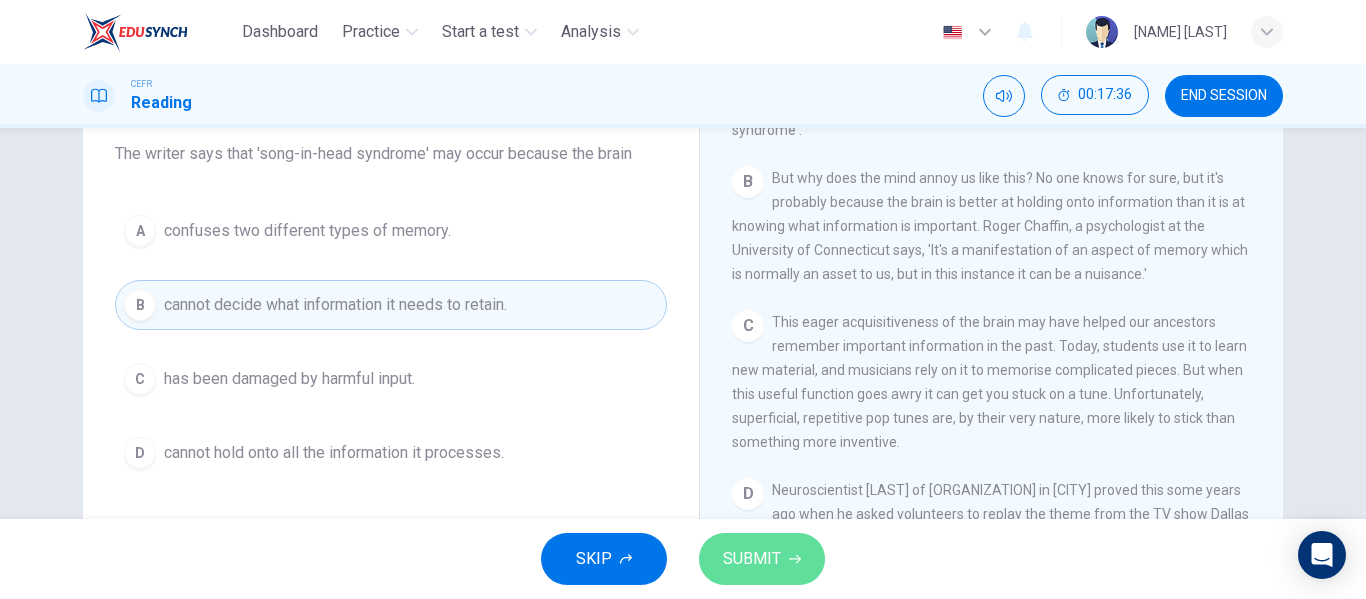 click on "SUBMIT" at bounding box center (752, 559) 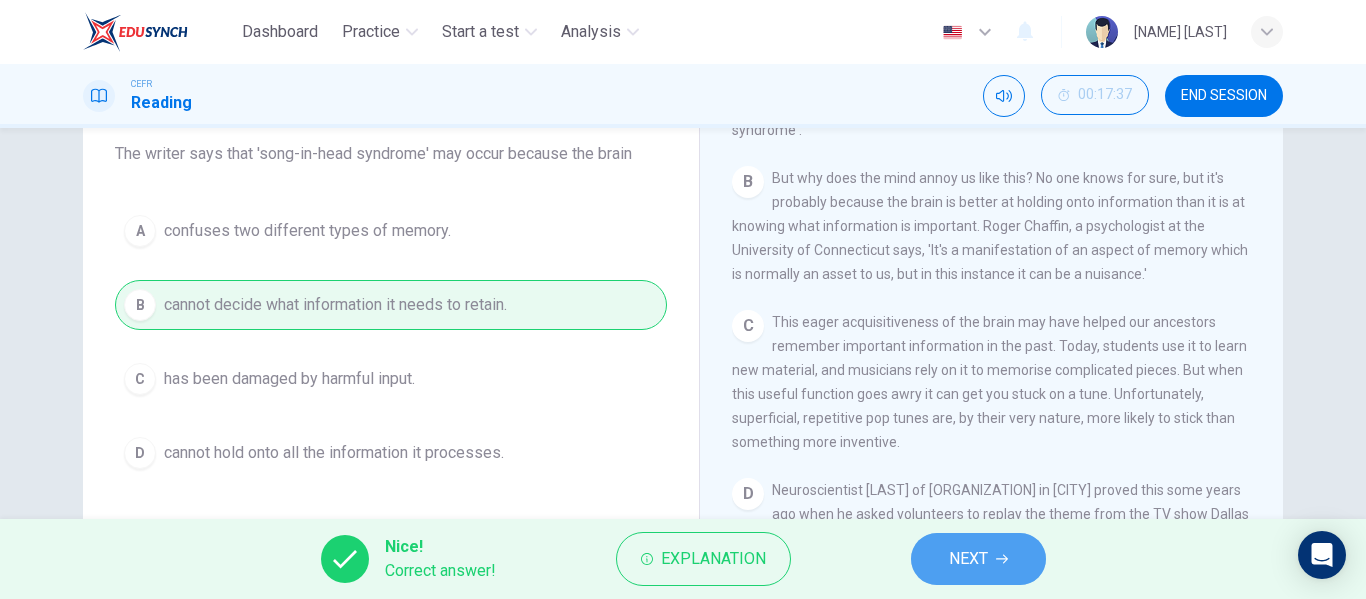 click on "NEXT" at bounding box center (978, 559) 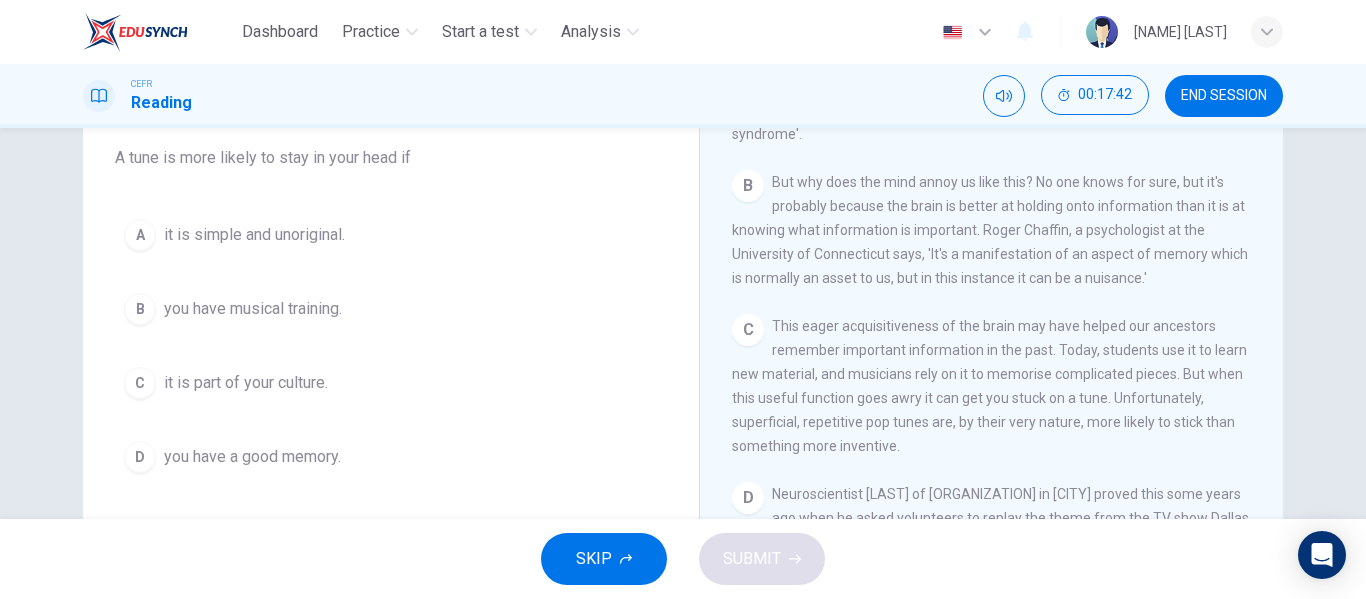scroll, scrollTop: 165, scrollLeft: 0, axis: vertical 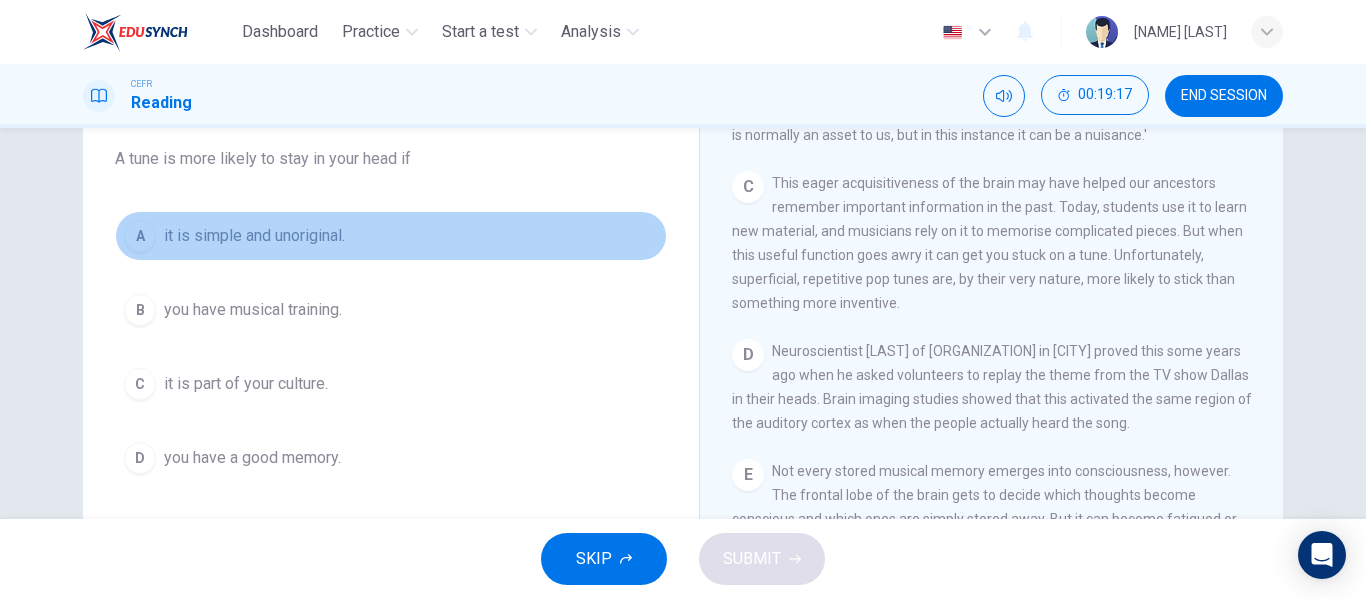 click on "it is simple and unoriginal." at bounding box center (254, 236) 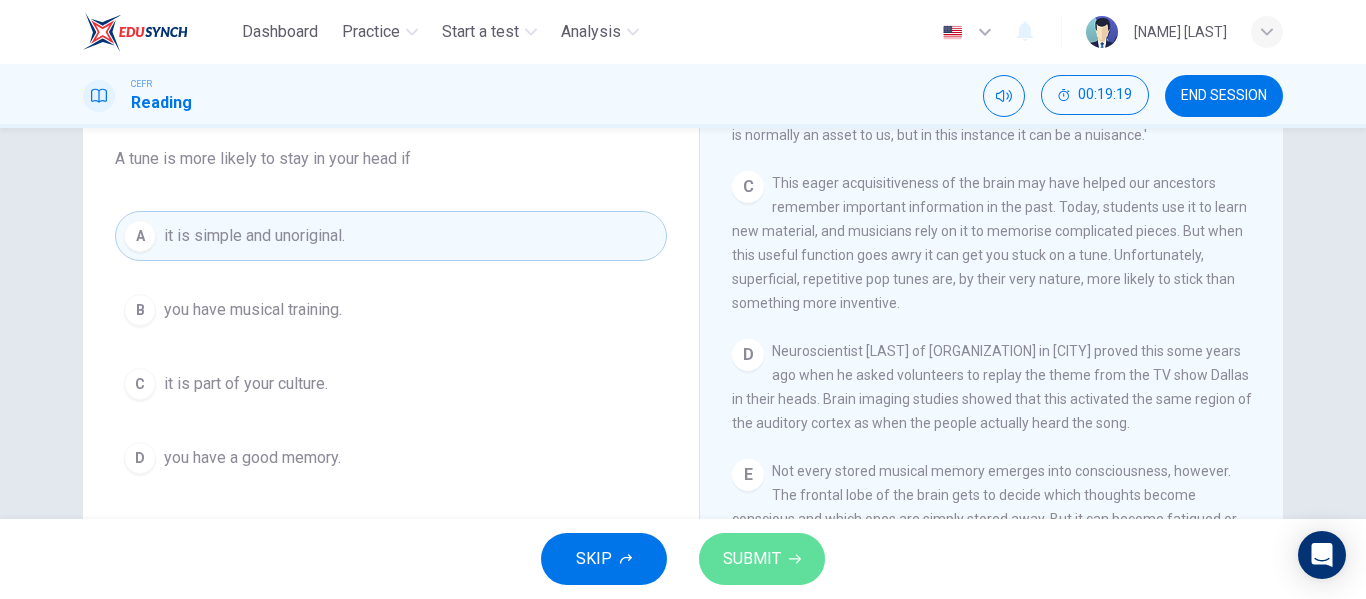 click on "SUBMIT" at bounding box center (752, 559) 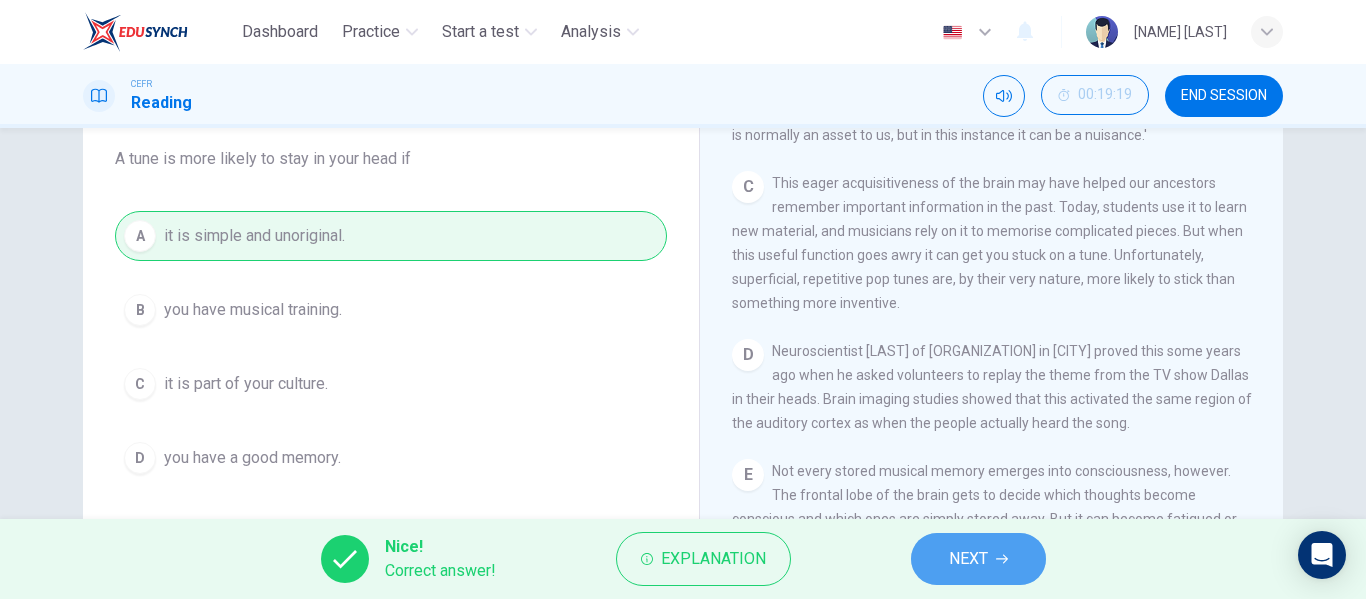 click at bounding box center [1002, 559] 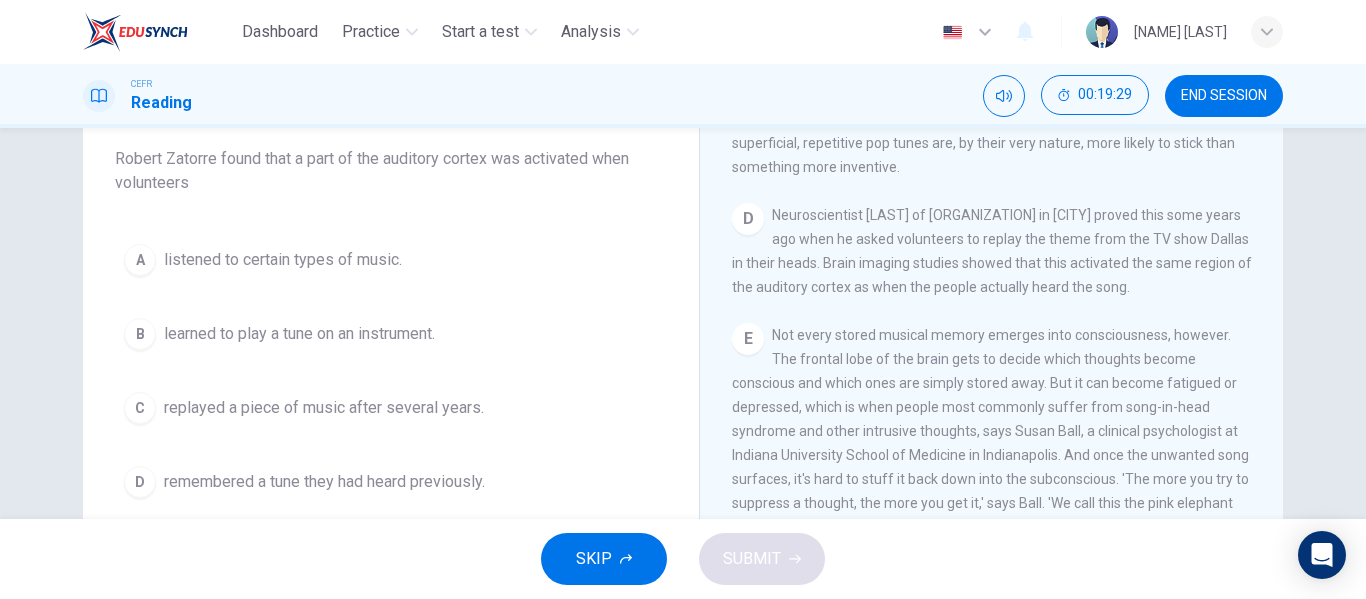 scroll, scrollTop: 790, scrollLeft: 0, axis: vertical 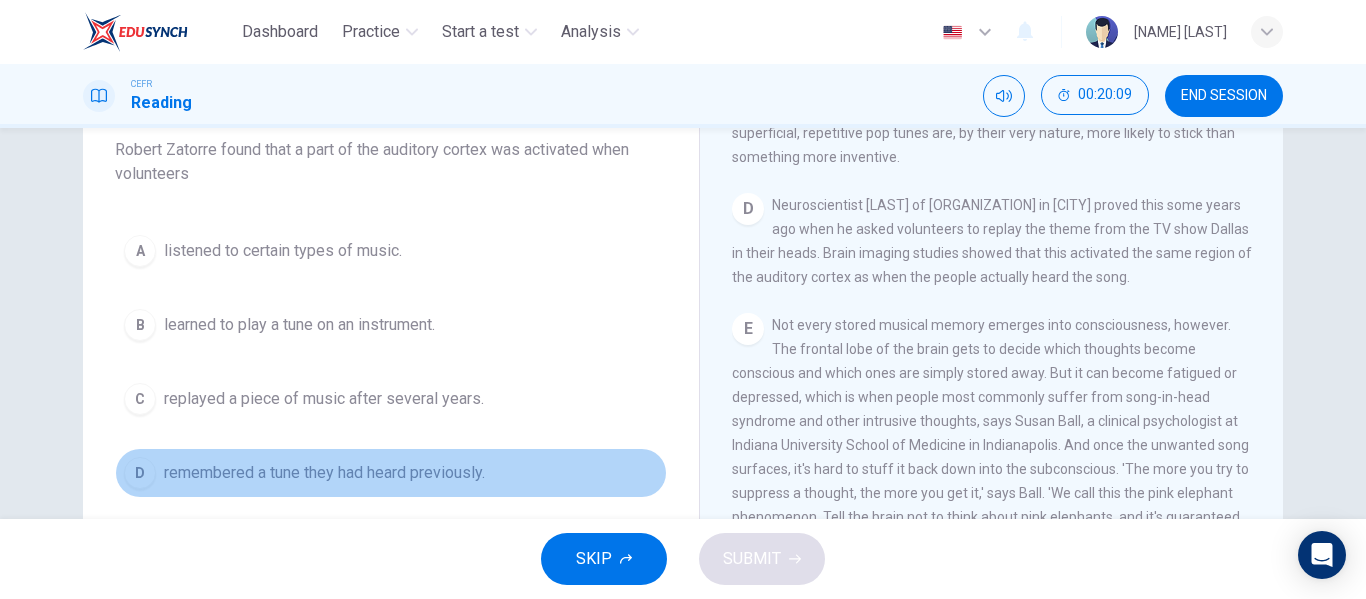 click on "D remembered a tune they had heard previously." at bounding box center [391, 473] 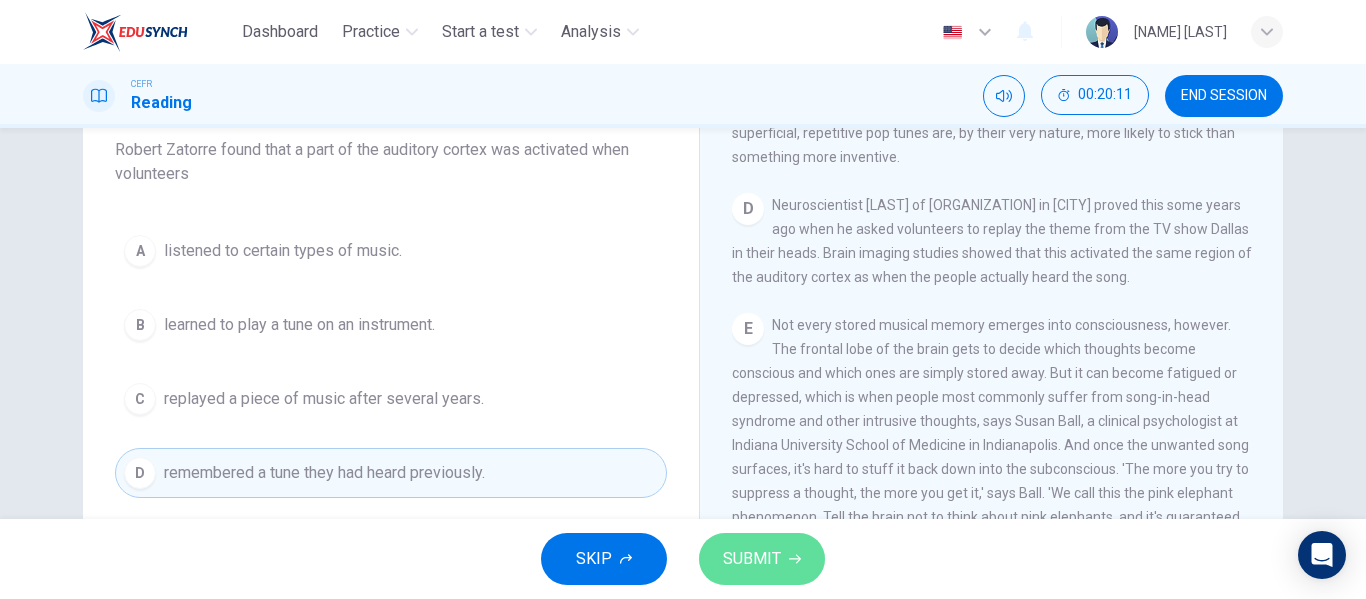 click on "SUBMIT" at bounding box center [752, 559] 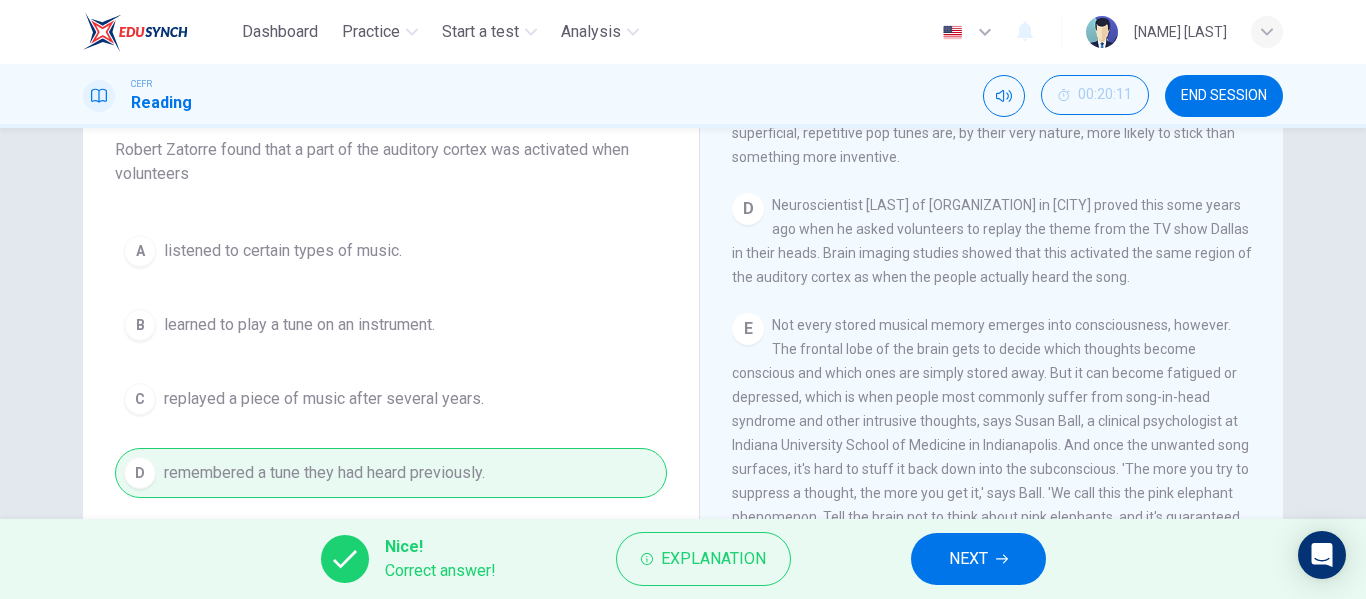 click on "NEXT" at bounding box center [968, 559] 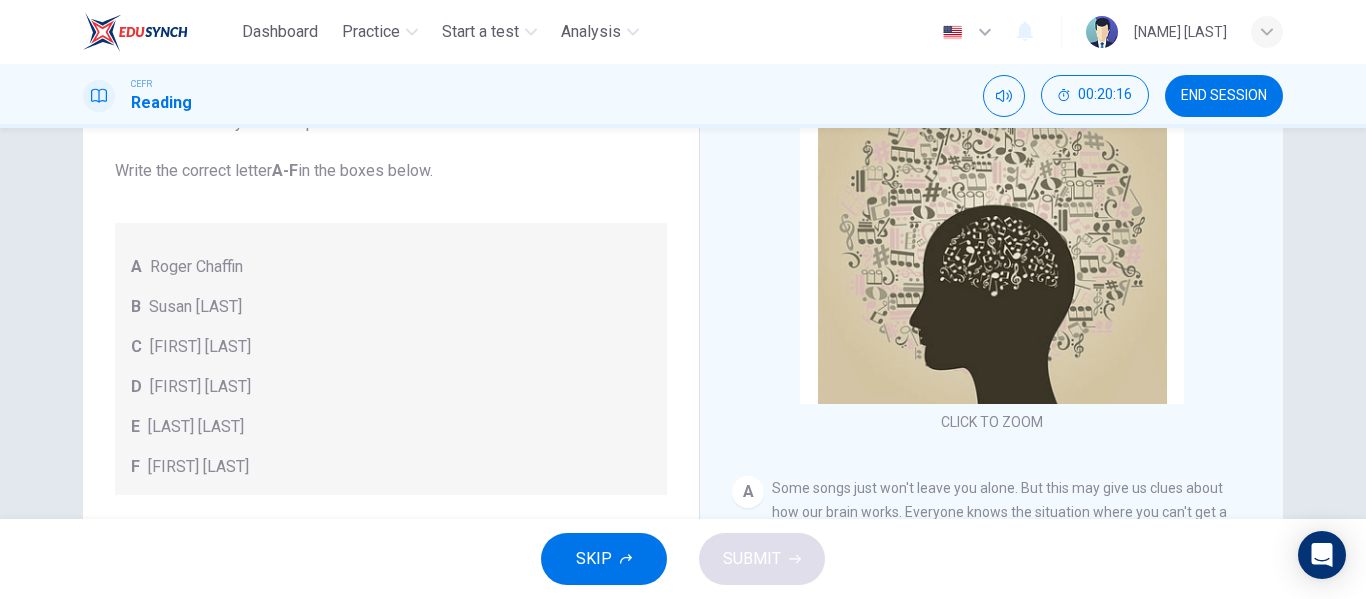 scroll, scrollTop: 210, scrollLeft: 0, axis: vertical 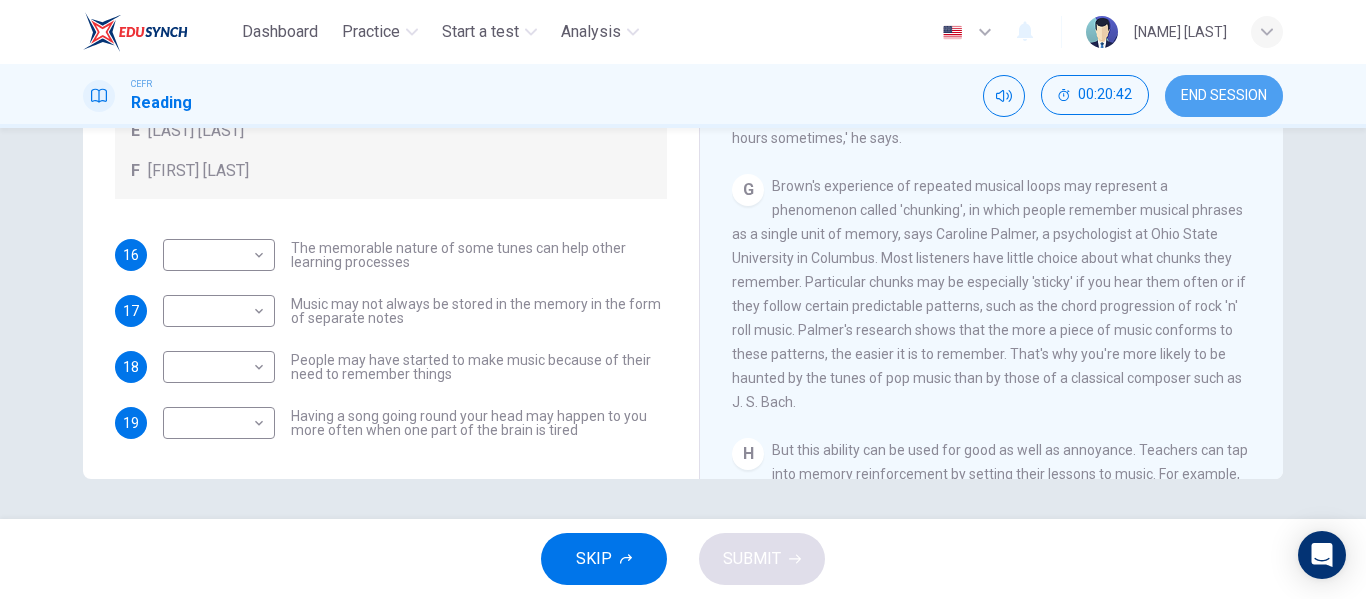 click on "END SESSION" at bounding box center (1224, 96) 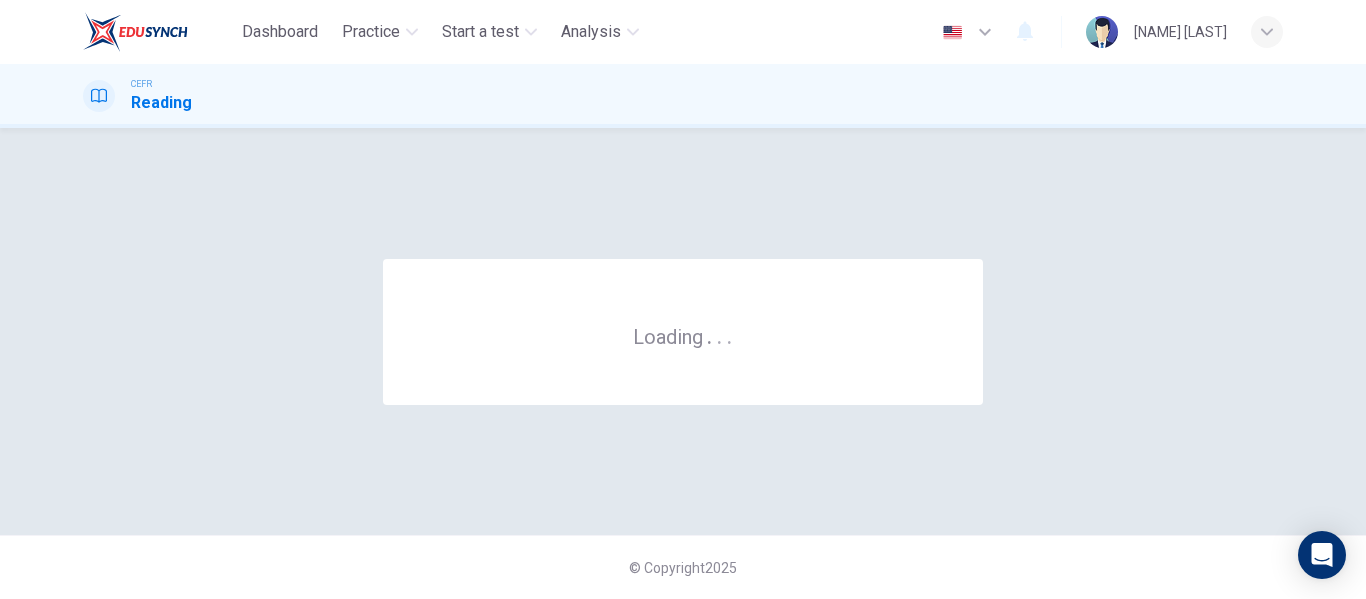 scroll, scrollTop: 0, scrollLeft: 0, axis: both 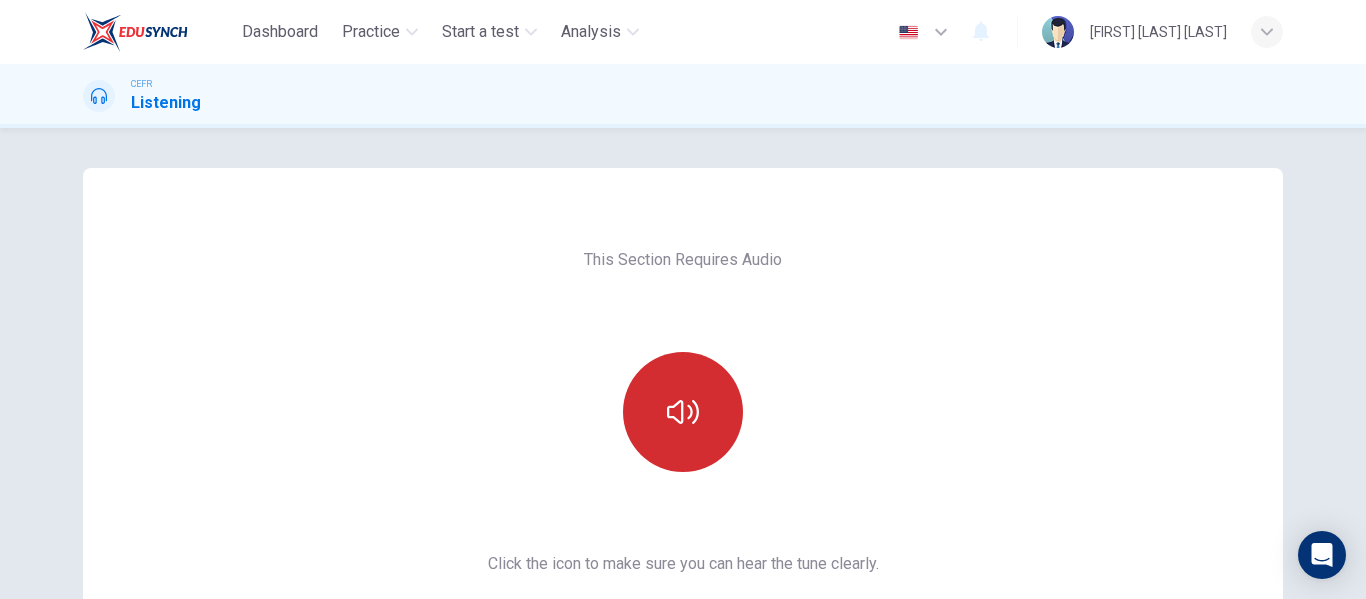 drag, startPoint x: 755, startPoint y: 403, endPoint x: 687, endPoint y: 399, distance: 68.117546 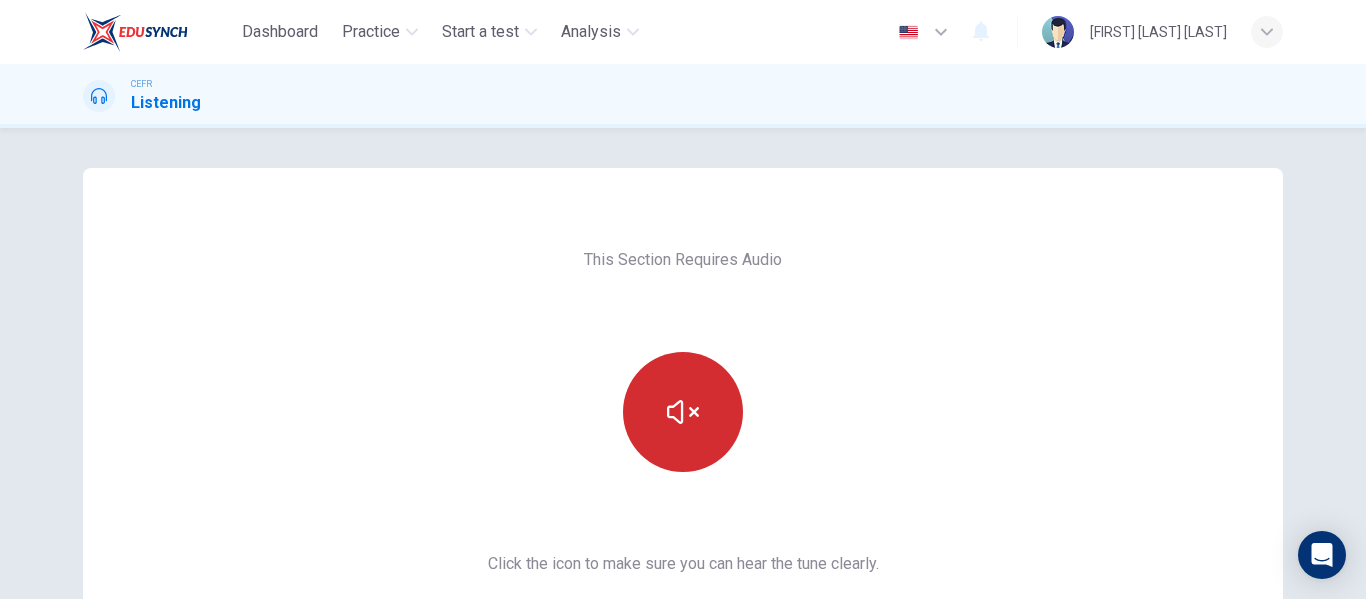 type 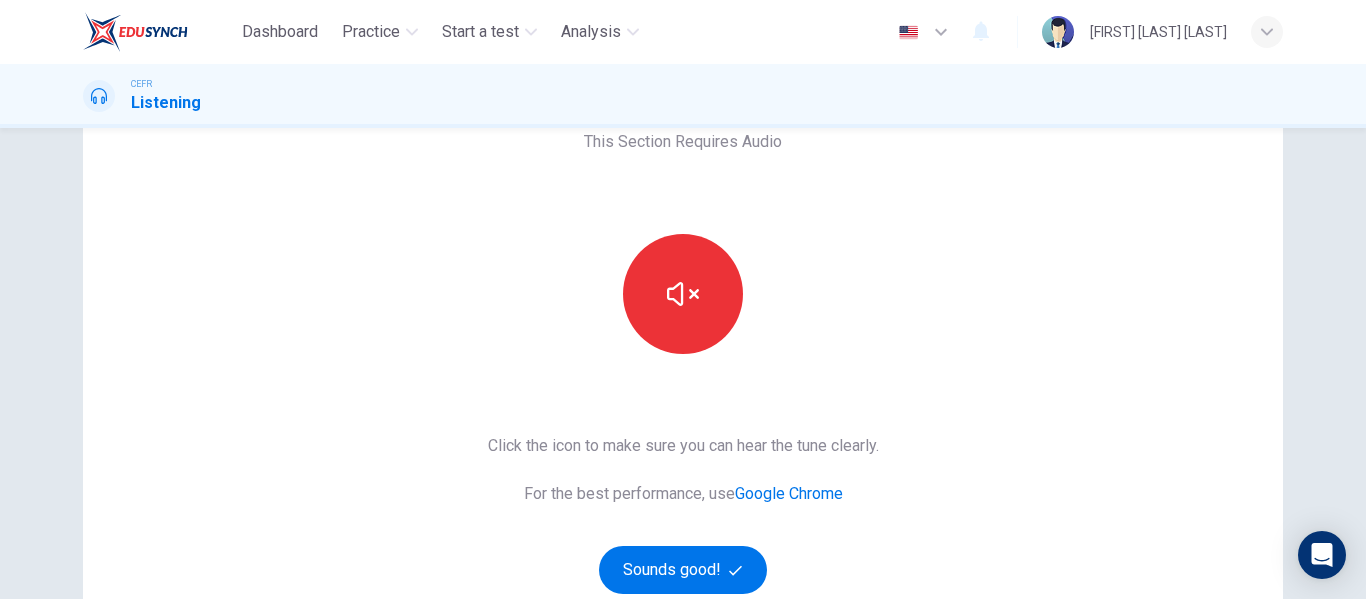 scroll, scrollTop: 120, scrollLeft: 0, axis: vertical 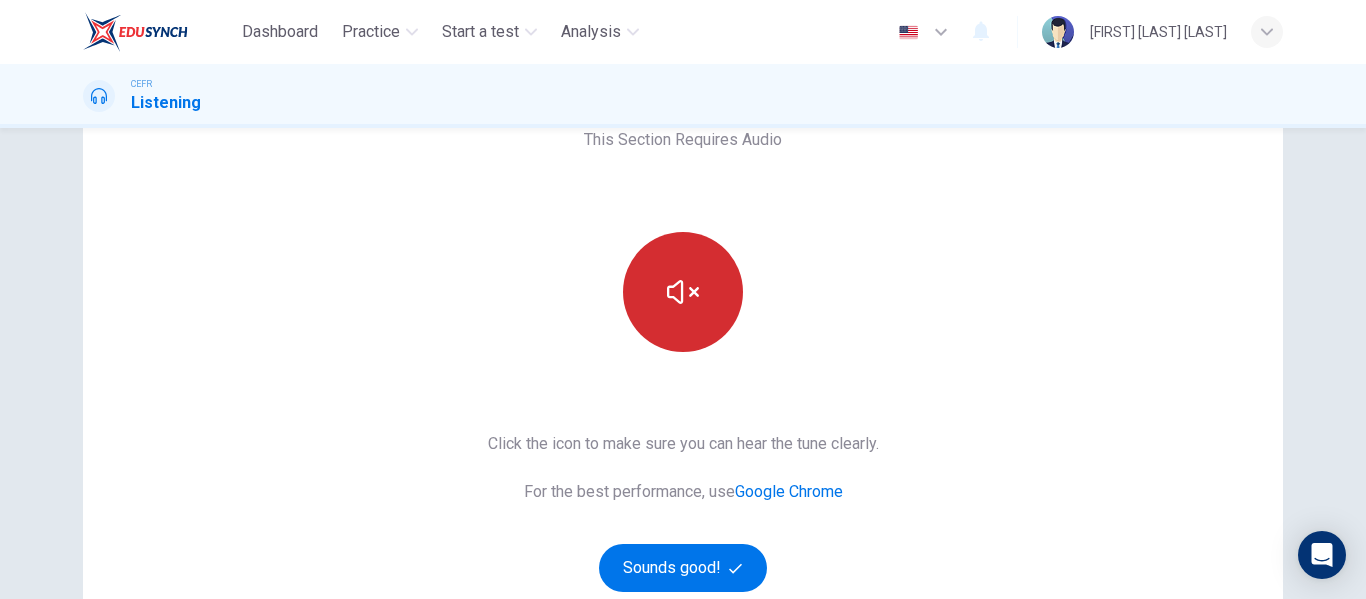drag, startPoint x: 670, startPoint y: 224, endPoint x: 679, endPoint y: 287, distance: 63.63961 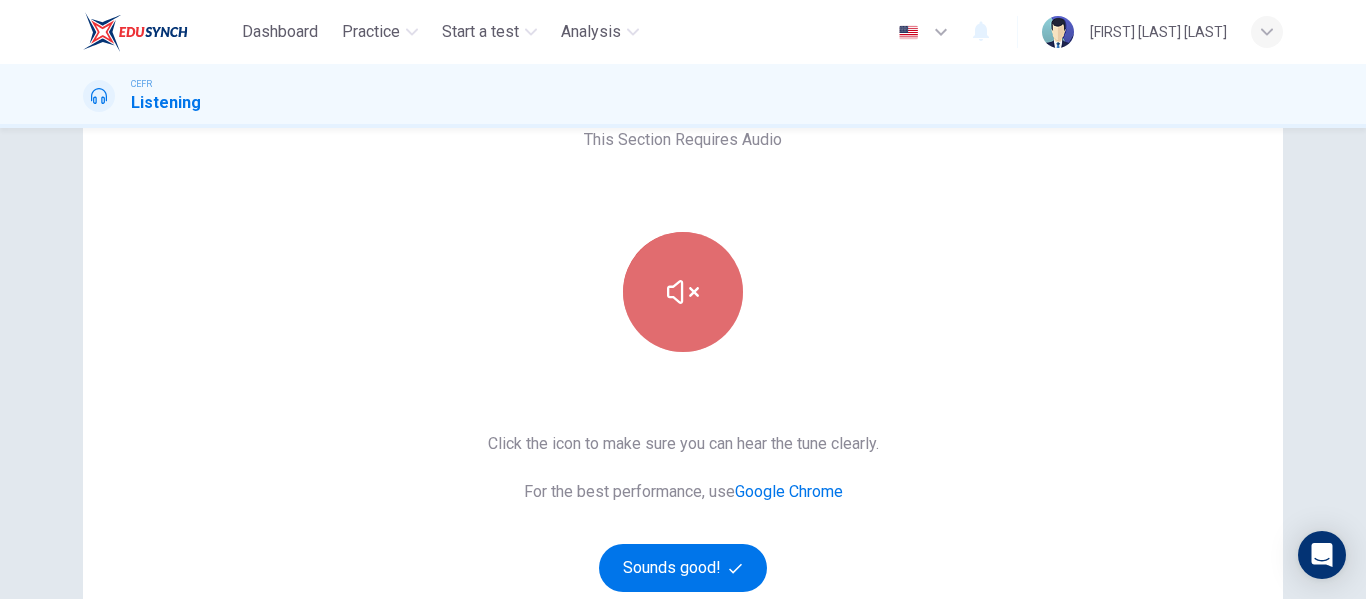 click at bounding box center [683, 292] 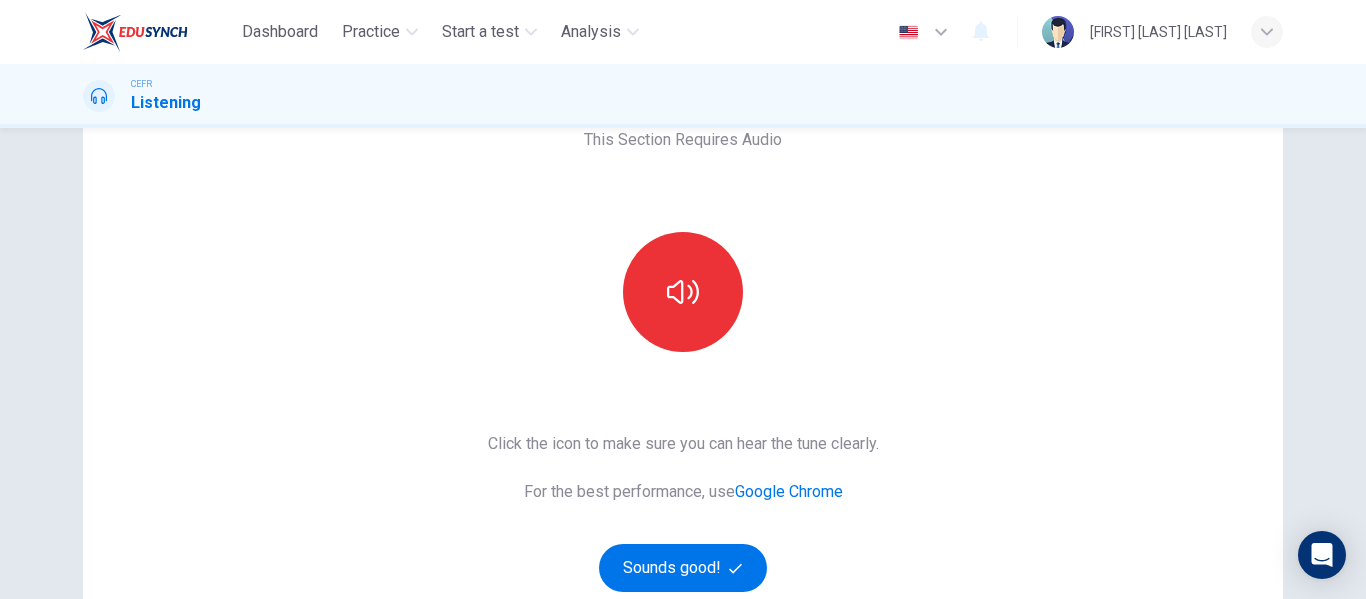 click on "This Section Requires Audio Click the icon to make sure you can hear the tune clearly. For the best performance, use  Google Chrome Sounds good!" at bounding box center [683, 395] 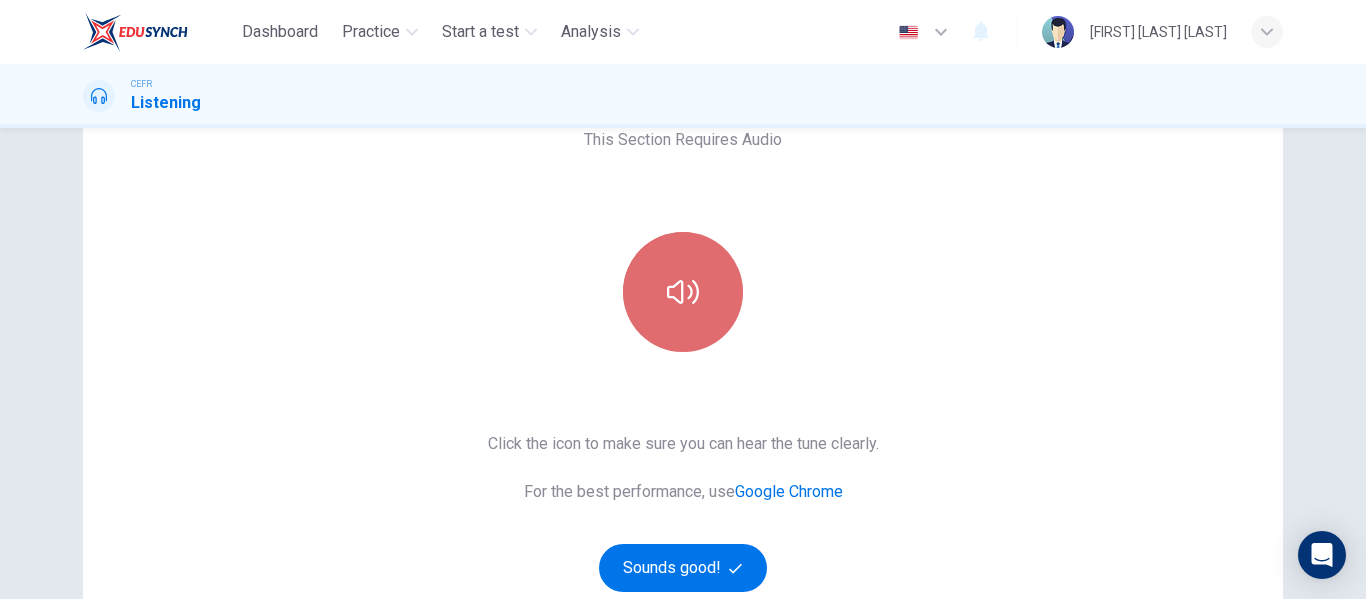 click at bounding box center (683, 292) 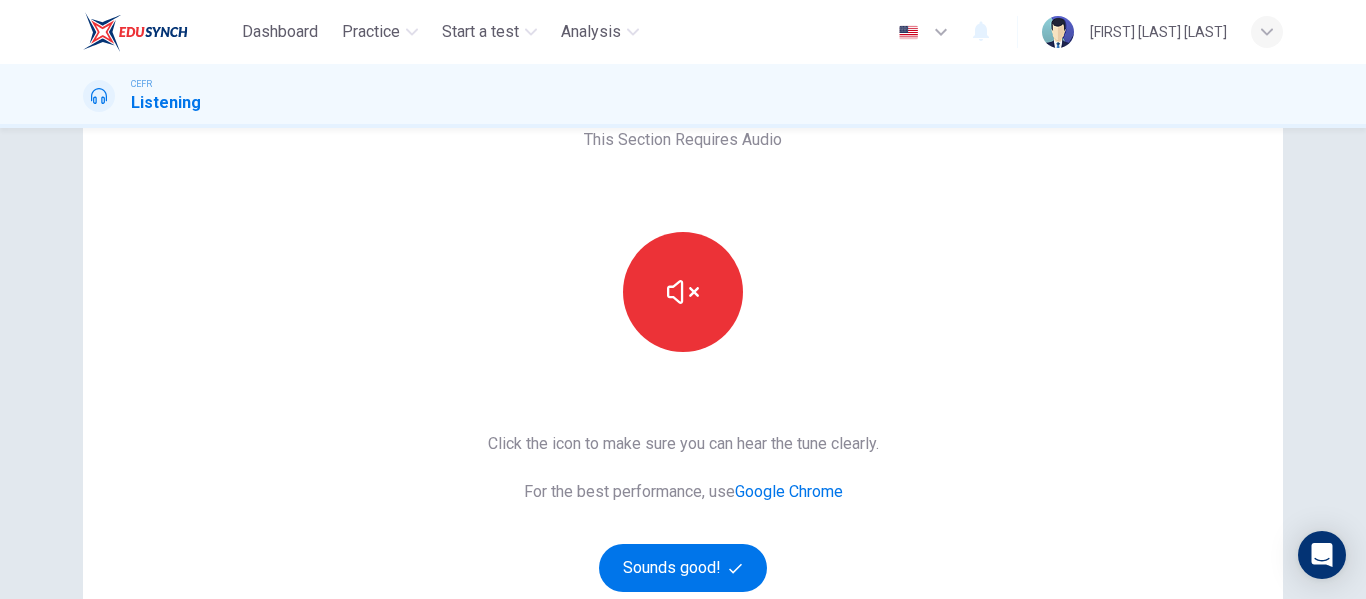 click on "Google Chrome" at bounding box center (789, 491) 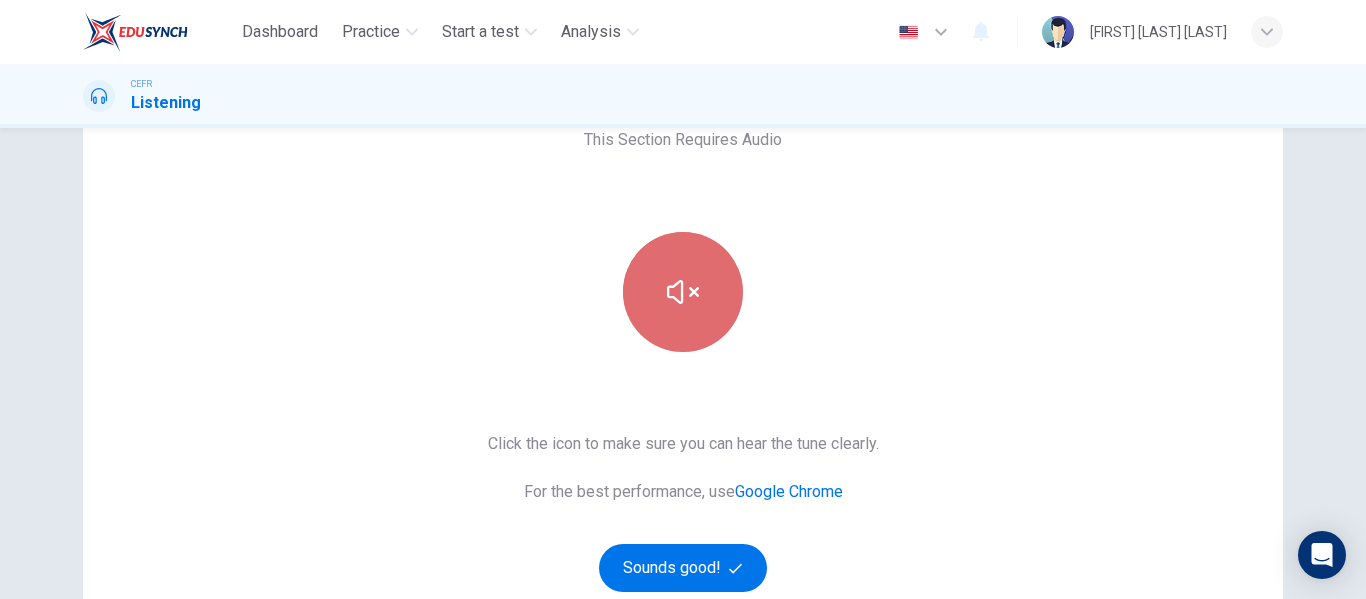 click at bounding box center (683, 292) 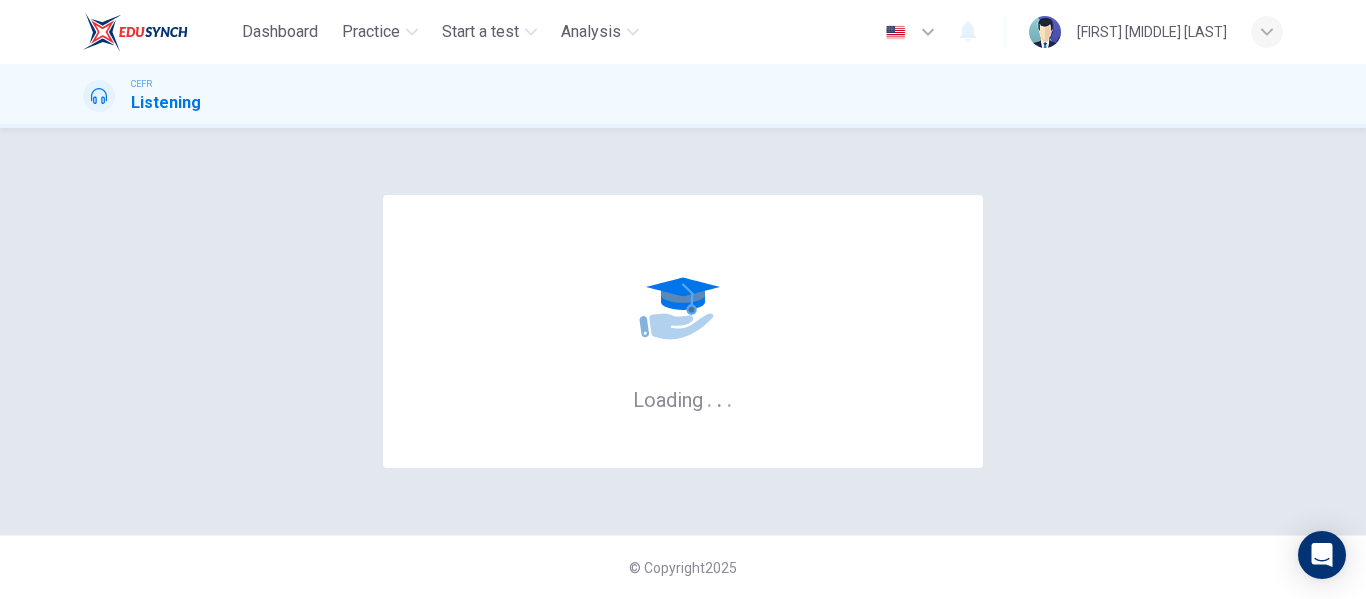 scroll, scrollTop: 0, scrollLeft: 0, axis: both 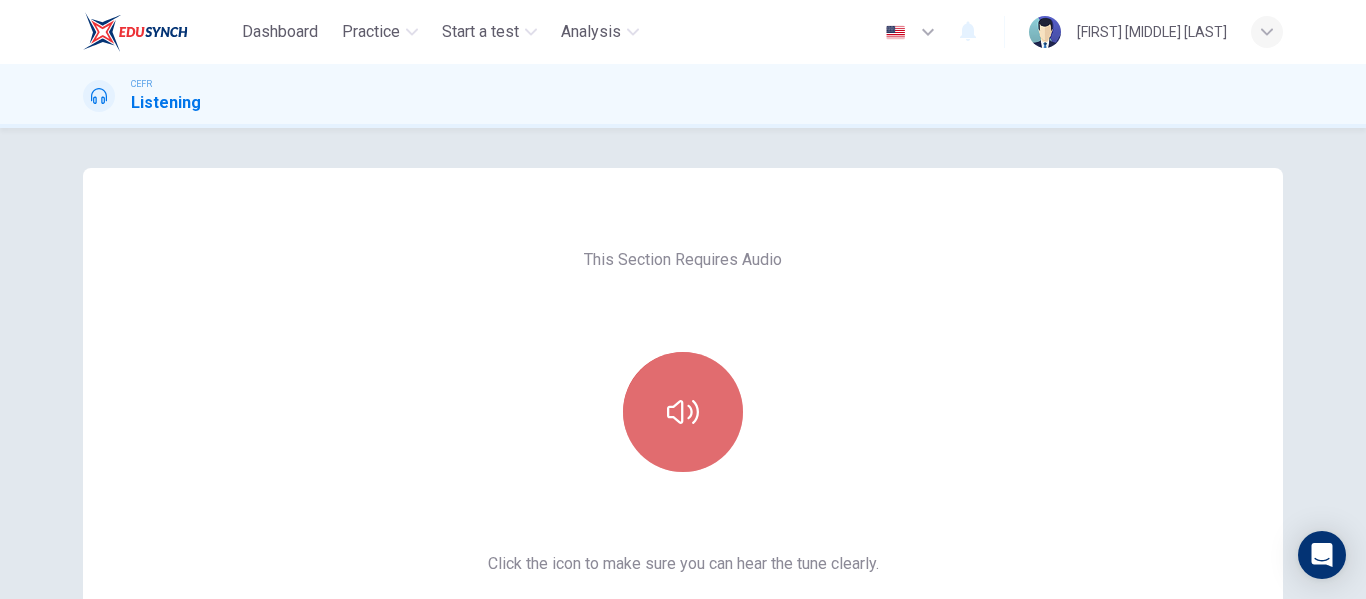 click at bounding box center [683, 412] 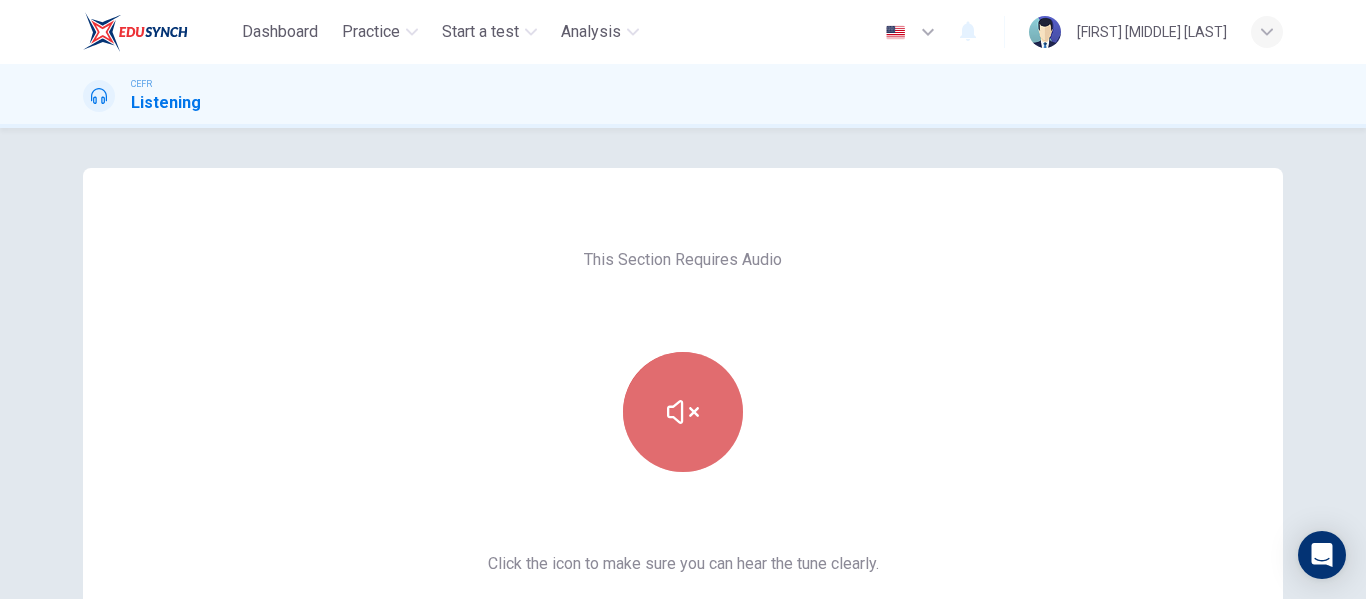click at bounding box center (683, 412) 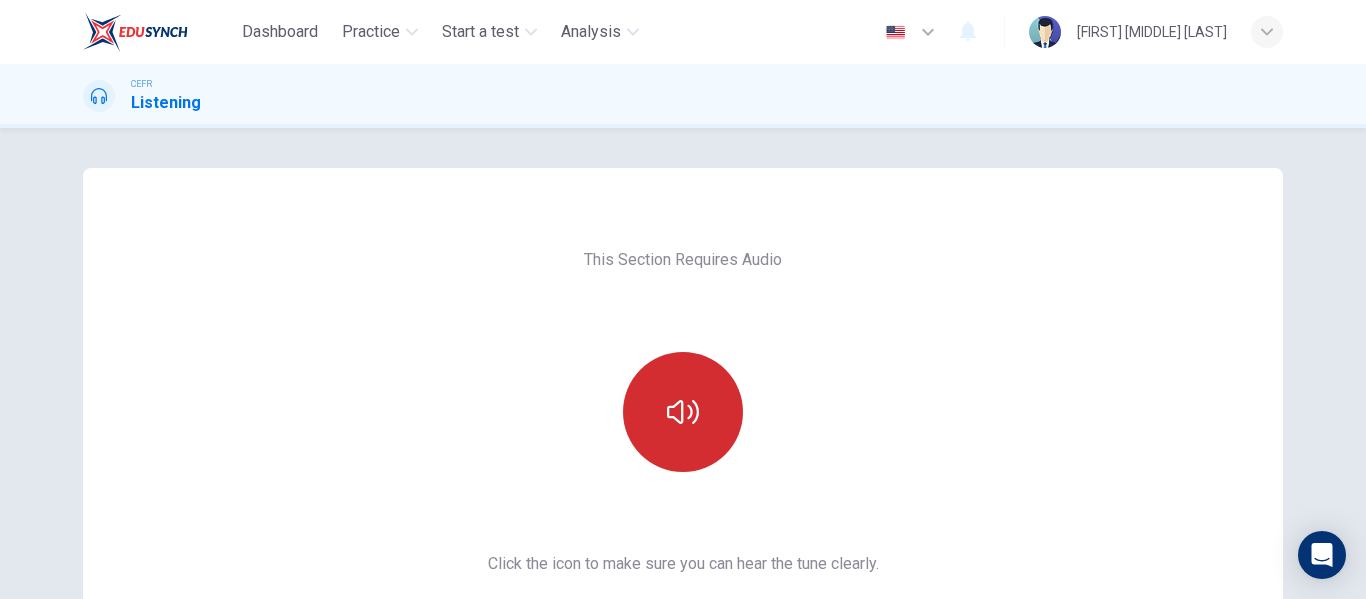 type 